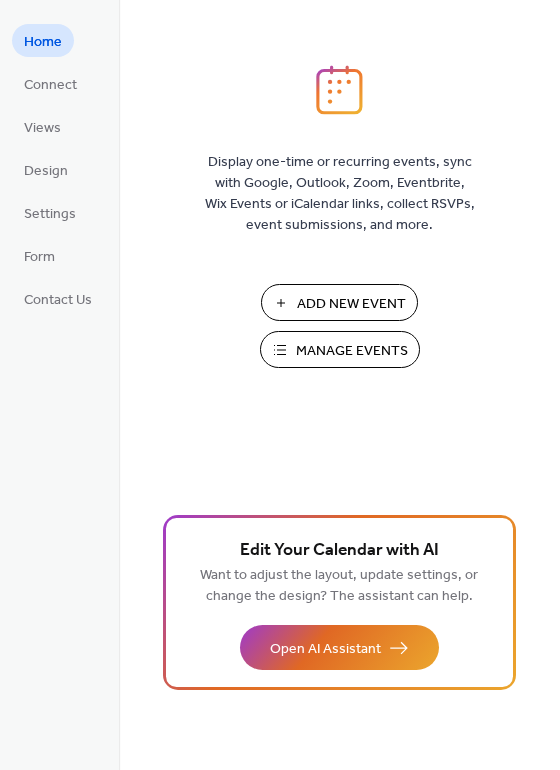scroll, scrollTop: 0, scrollLeft: 0, axis: both 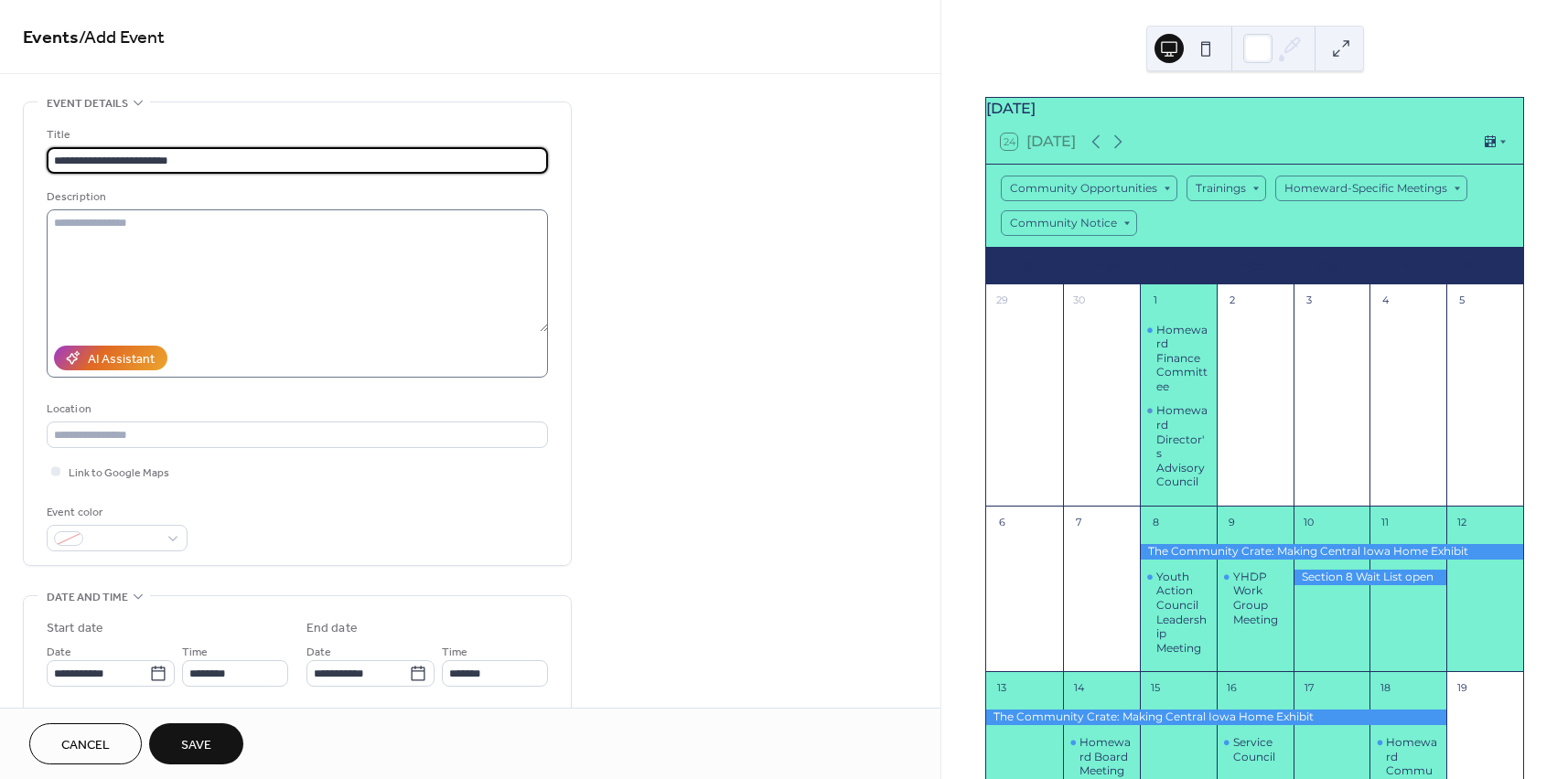 type on "**********" 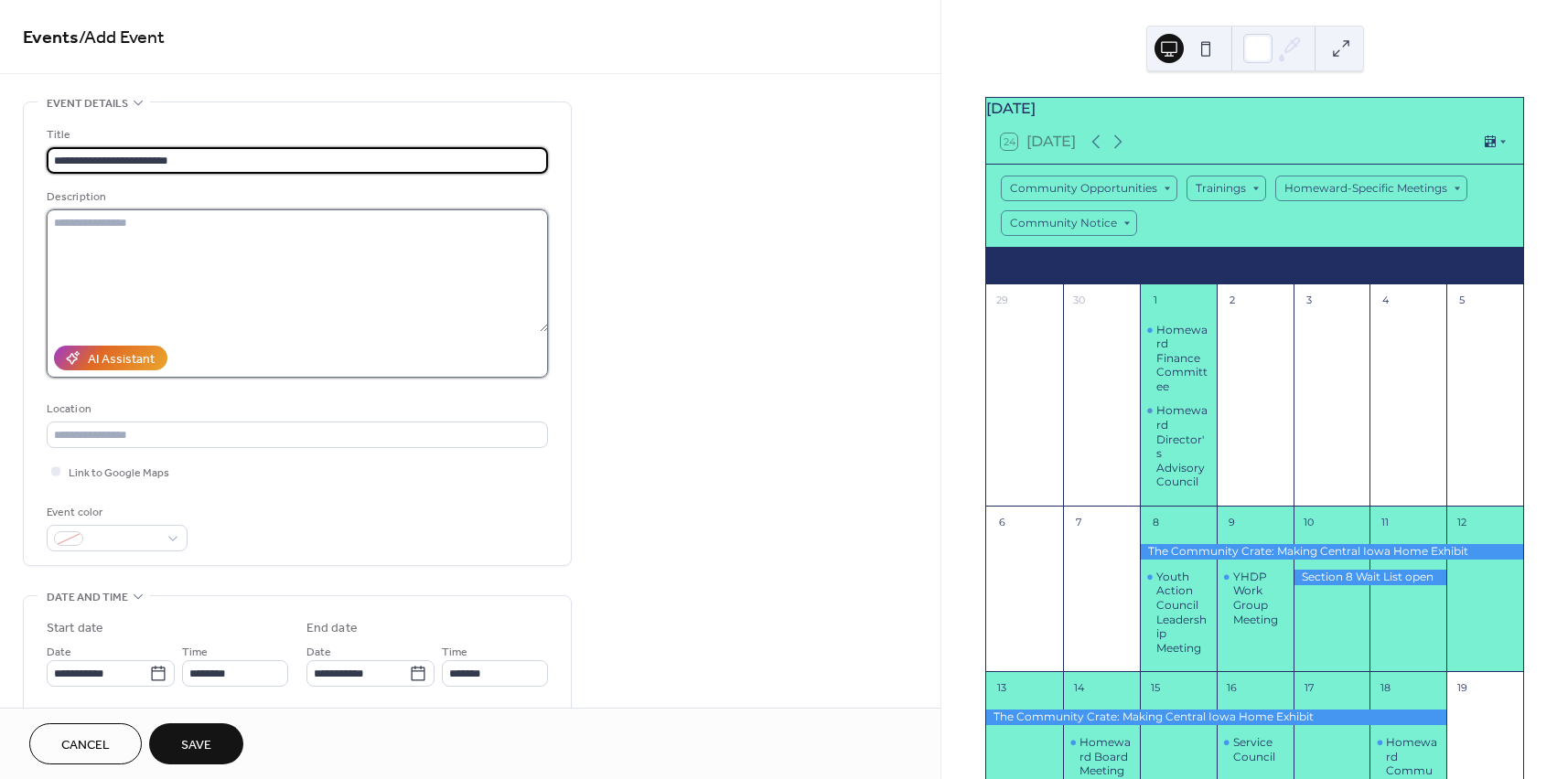 click at bounding box center (297, 271) 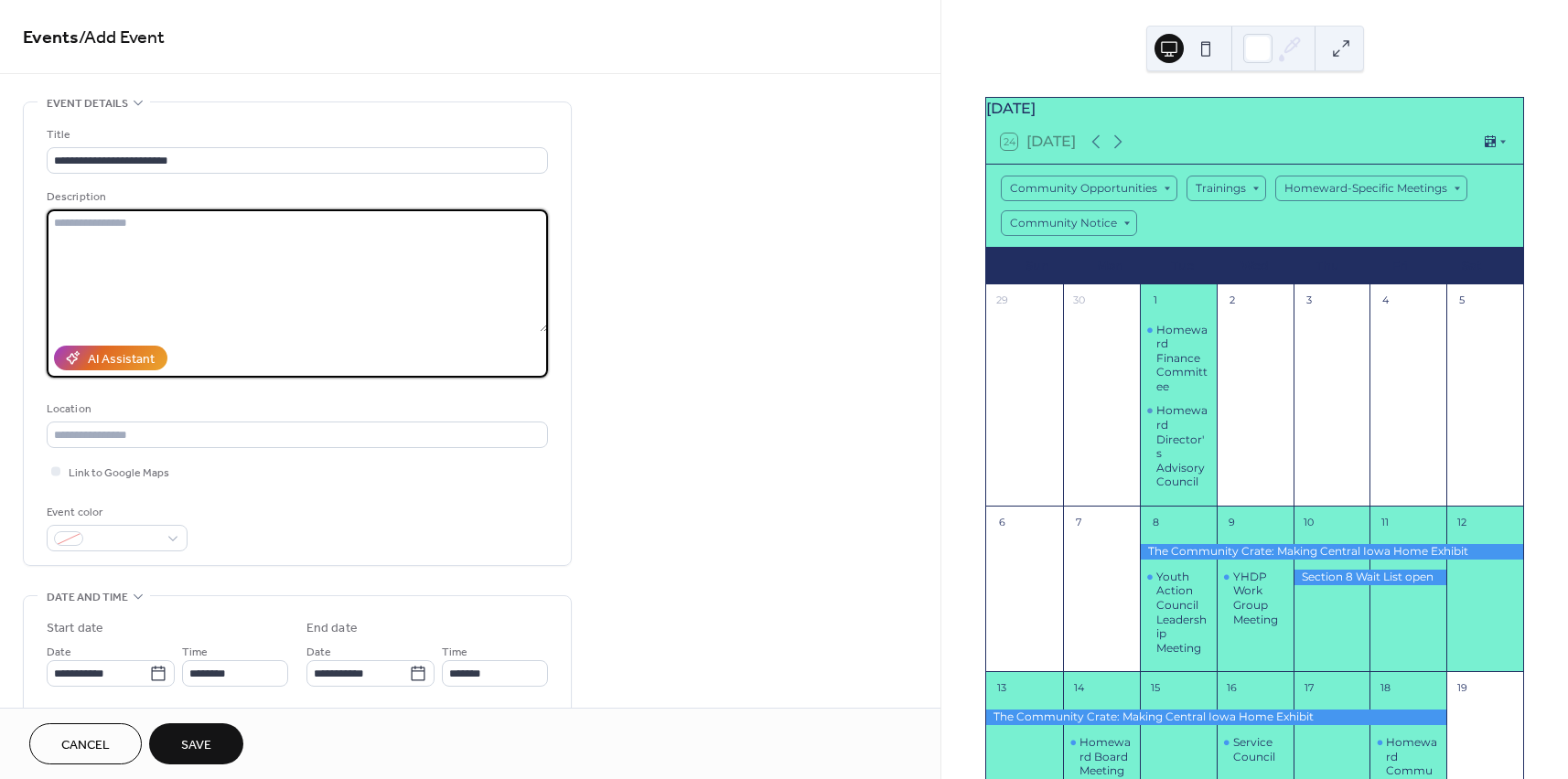 paste on "**********" 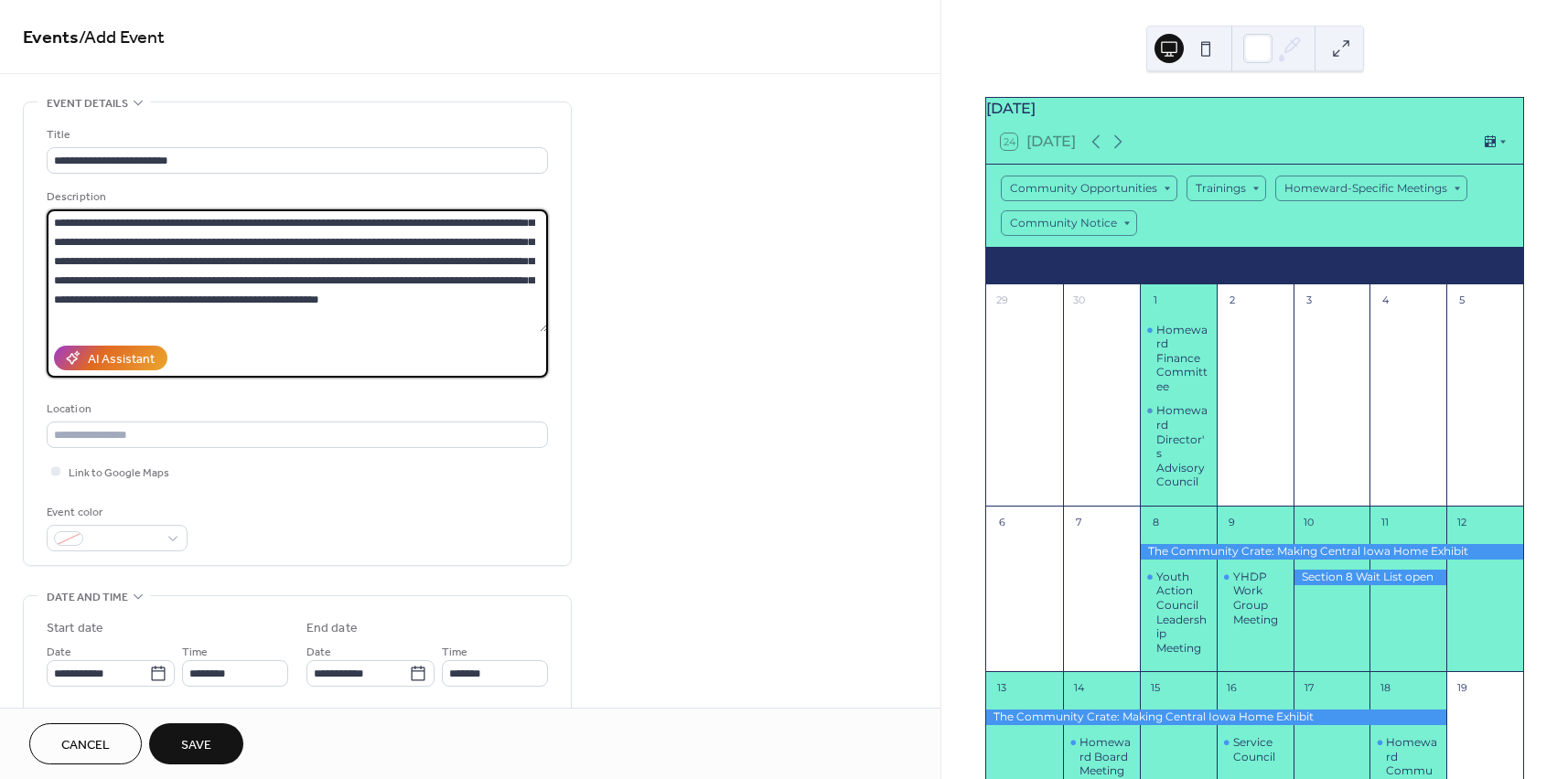 scroll, scrollTop: 59, scrollLeft: 0, axis: vertical 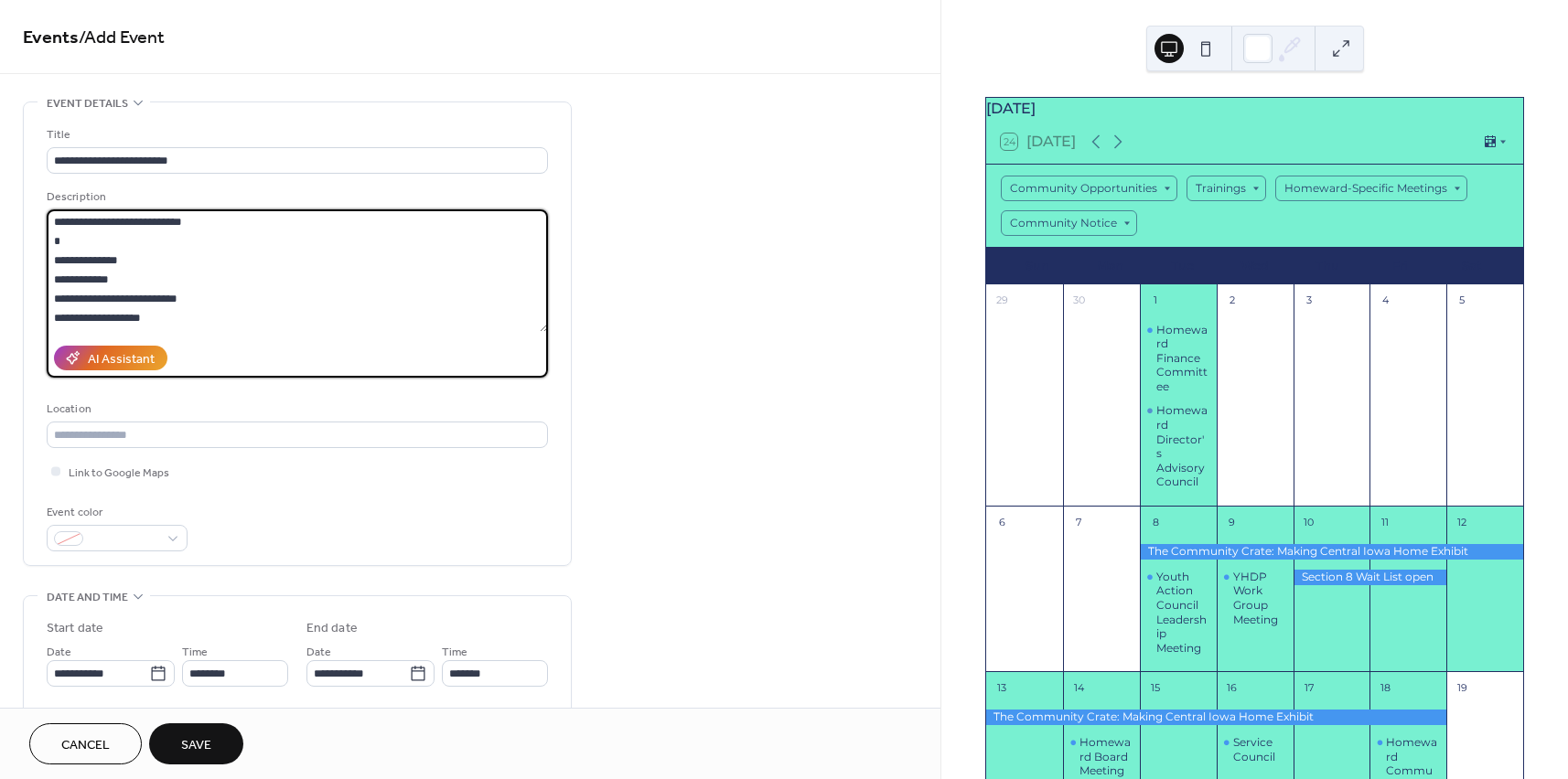drag, startPoint x: 231, startPoint y: 223, endPoint x: 54, endPoint y: 220, distance: 177.02542 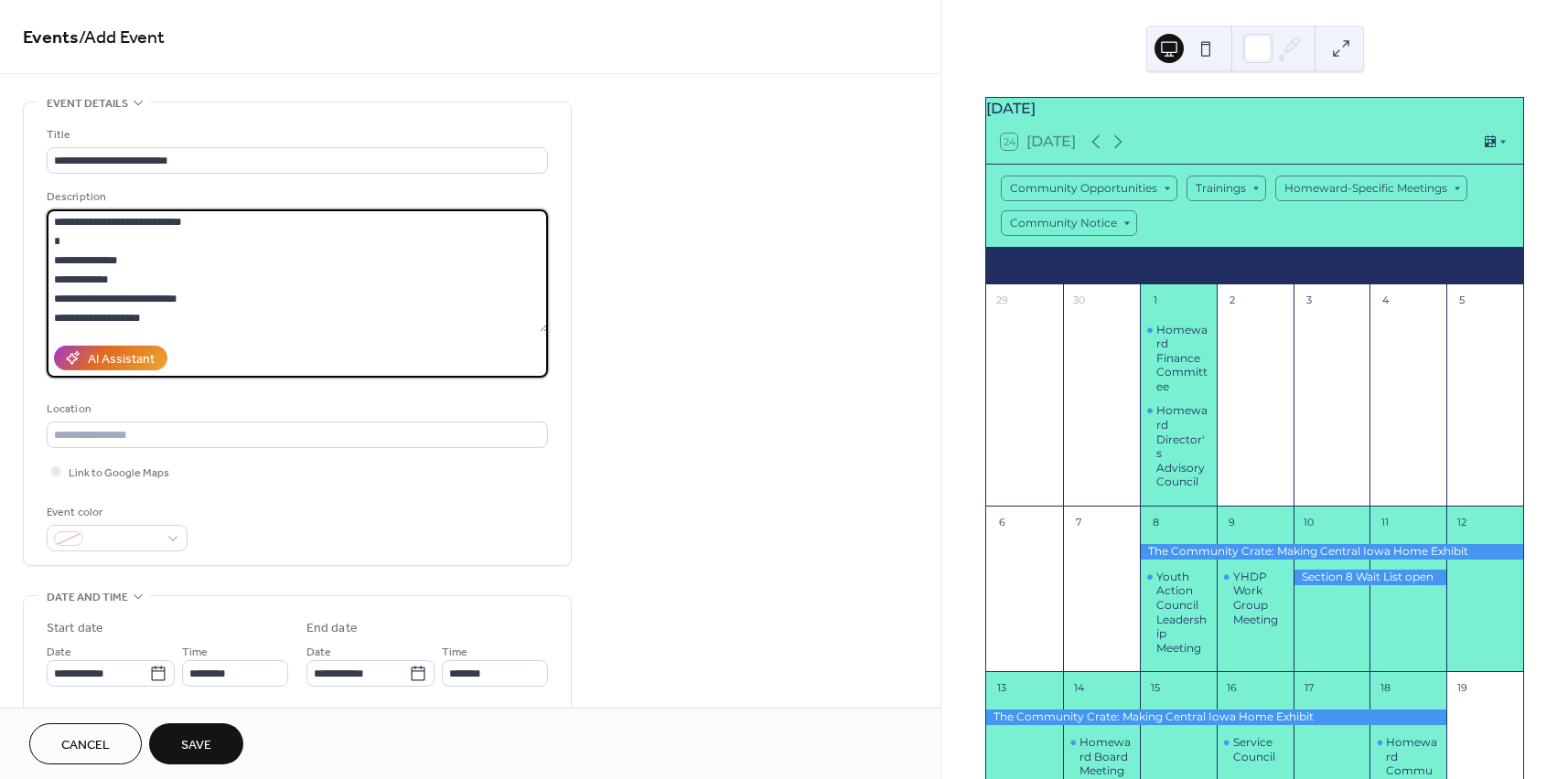 click at bounding box center (297, 271) 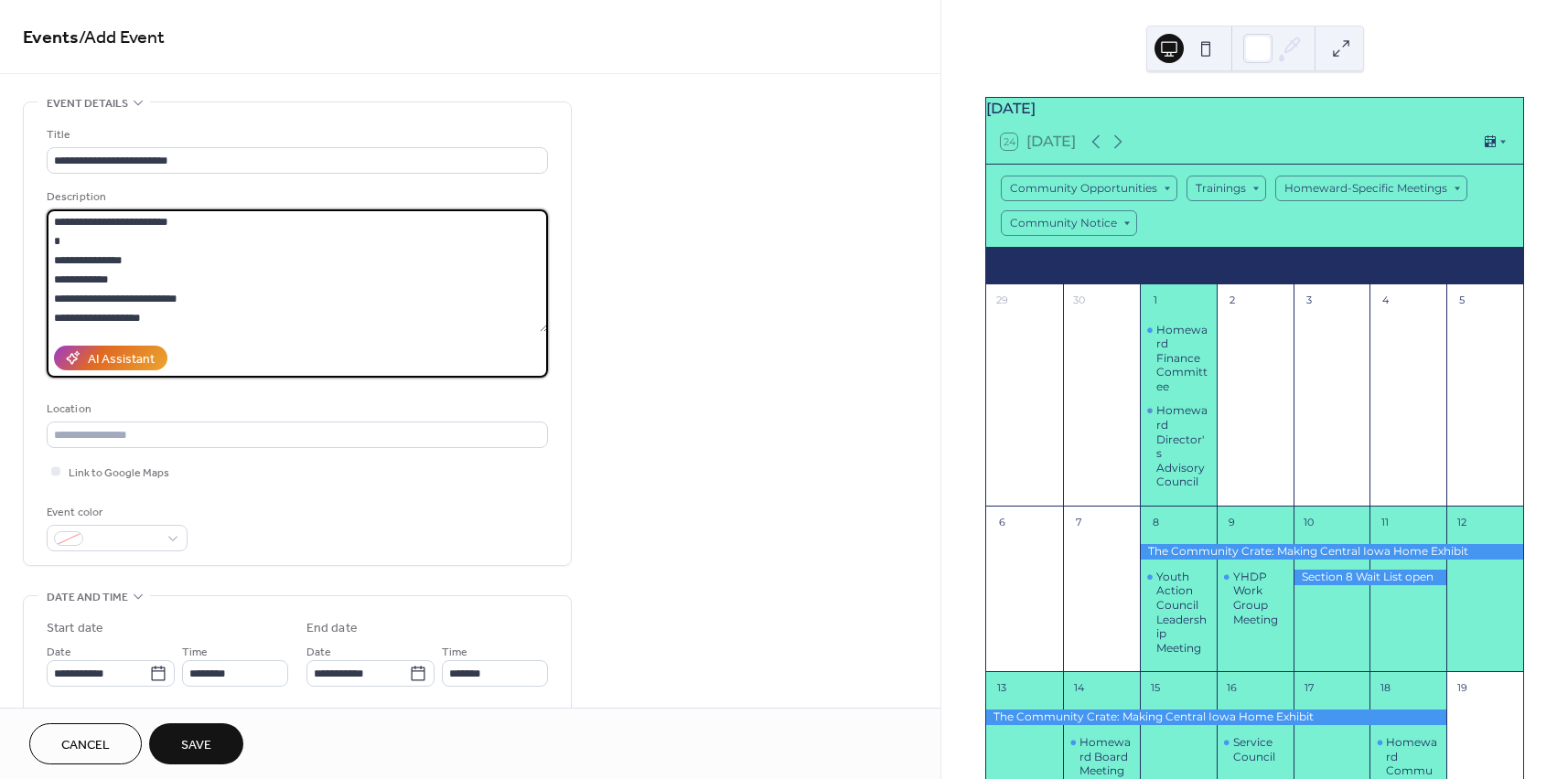 drag, startPoint x: 188, startPoint y: 330, endPoint x: 42, endPoint y: 282, distance: 153.688 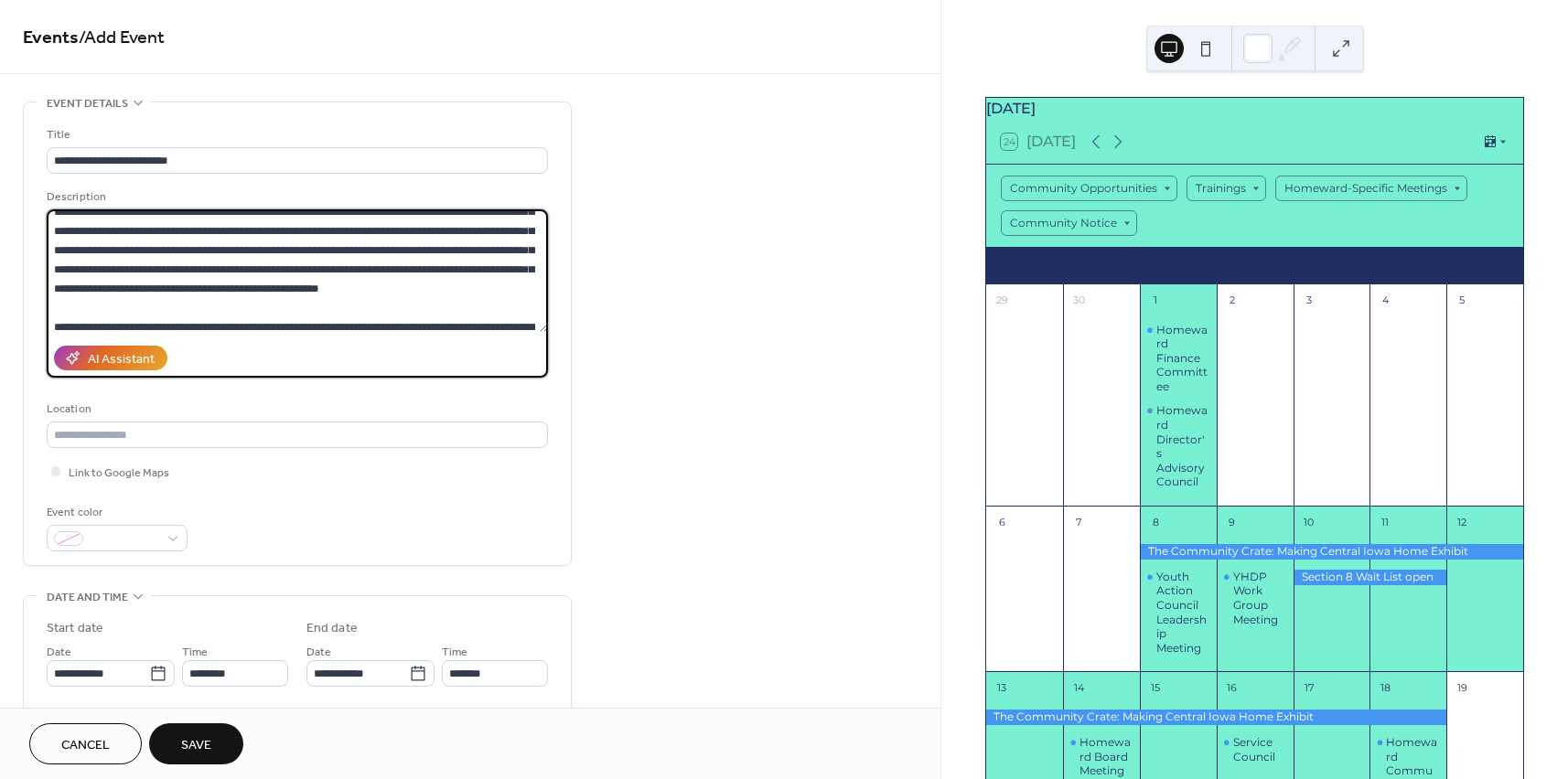 scroll, scrollTop: 81, scrollLeft: 0, axis: vertical 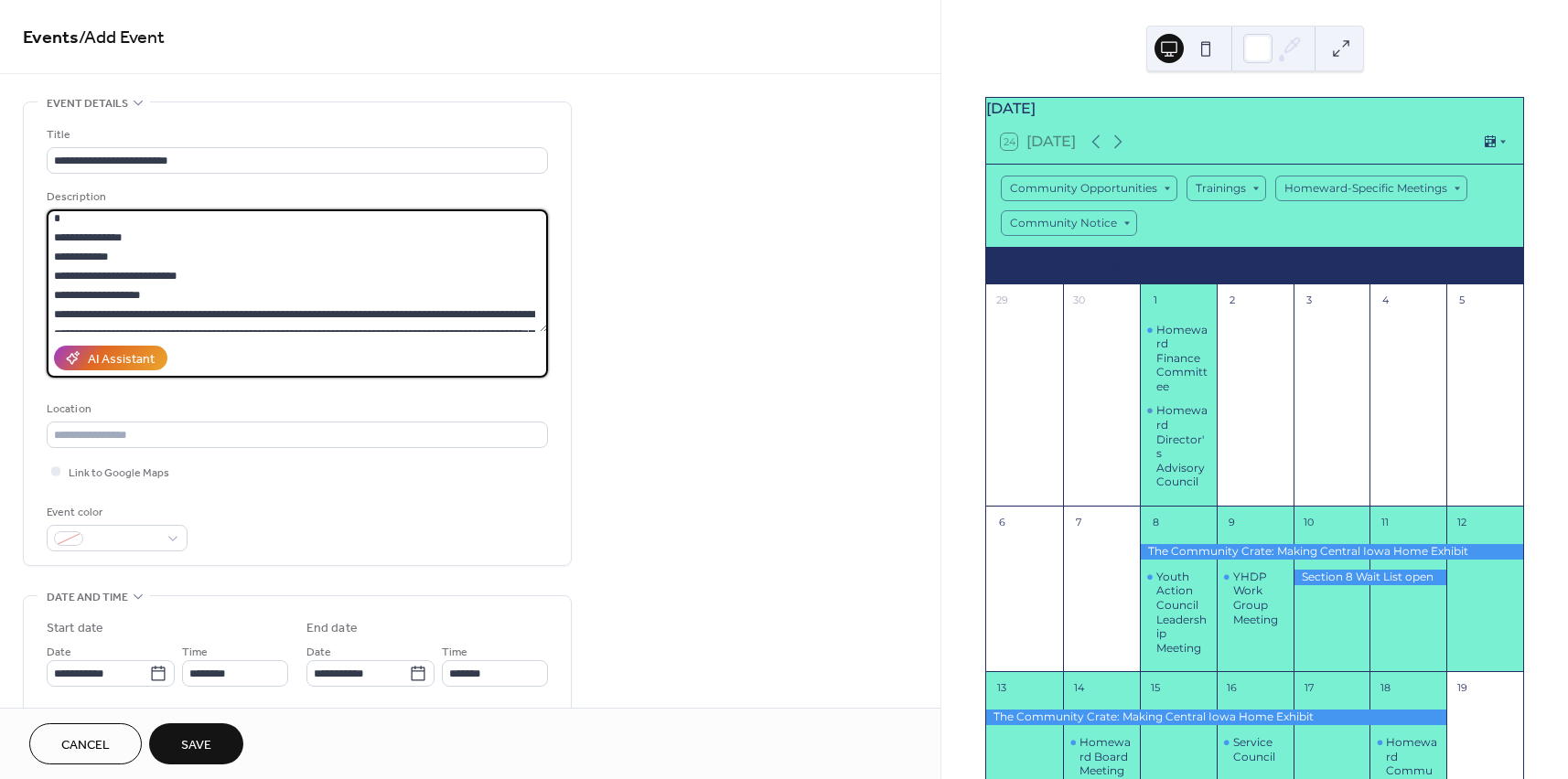 click at bounding box center [297, 271] 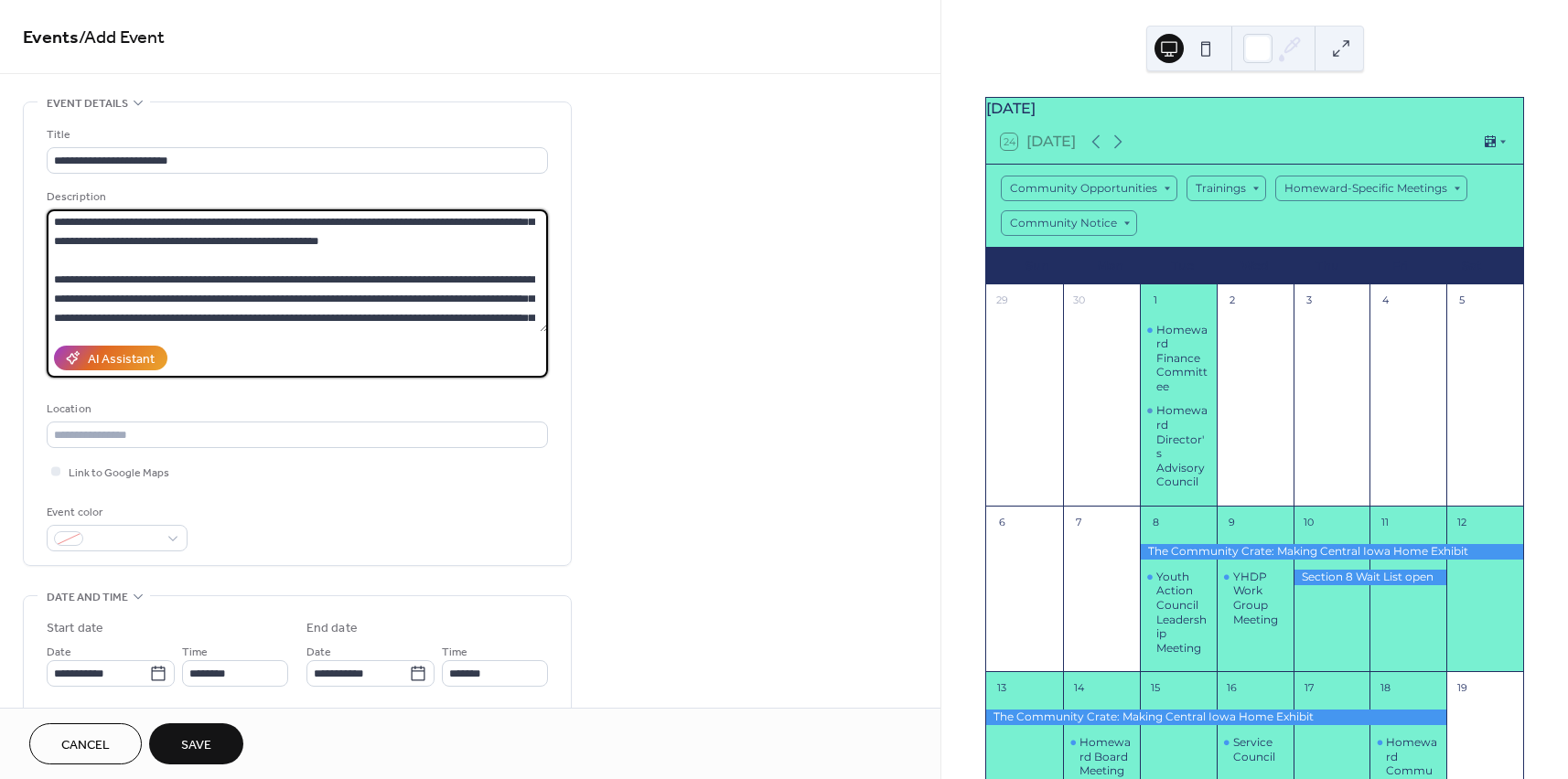 scroll, scrollTop: 0, scrollLeft: 0, axis: both 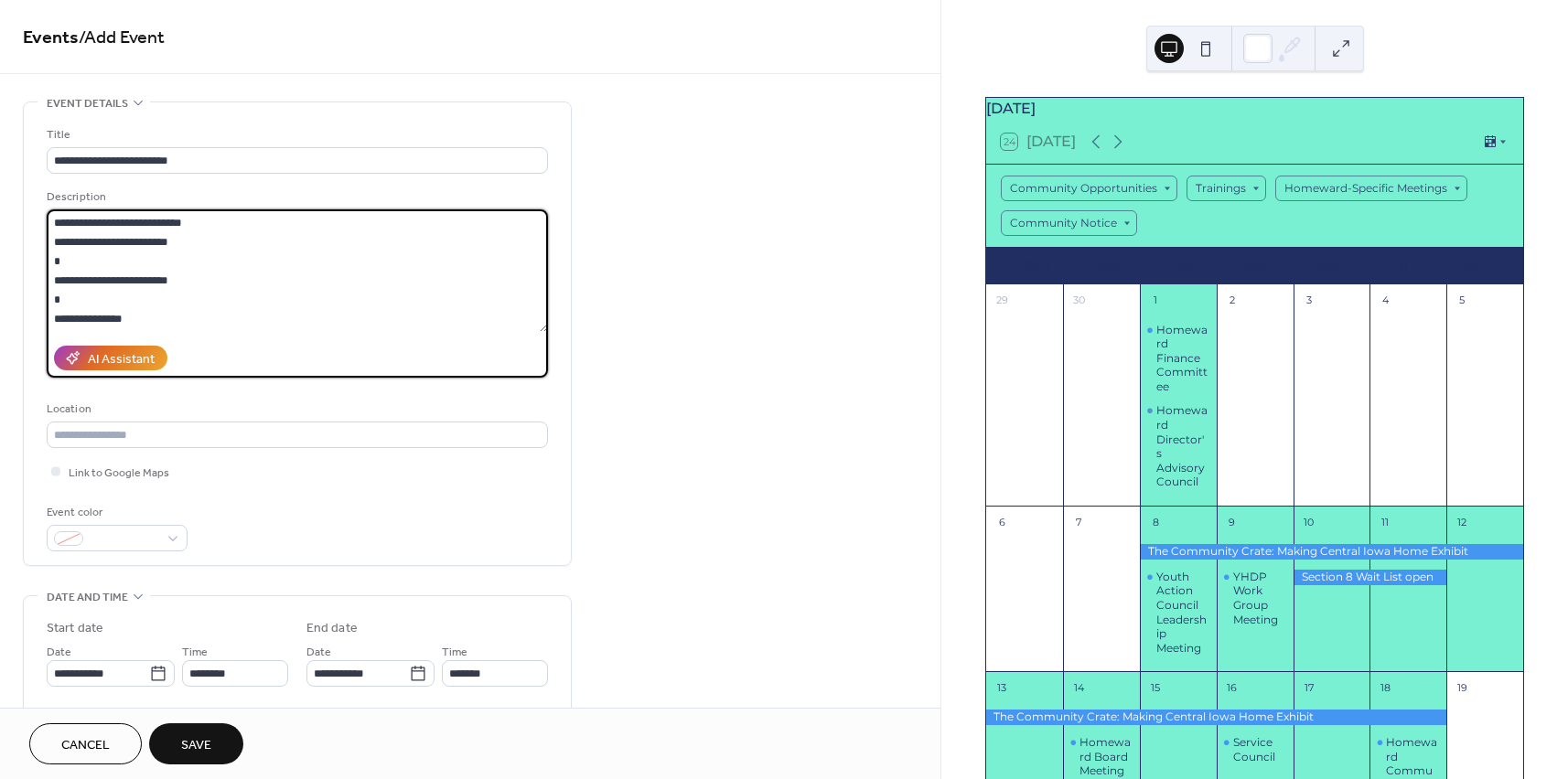 click at bounding box center (297, 271) 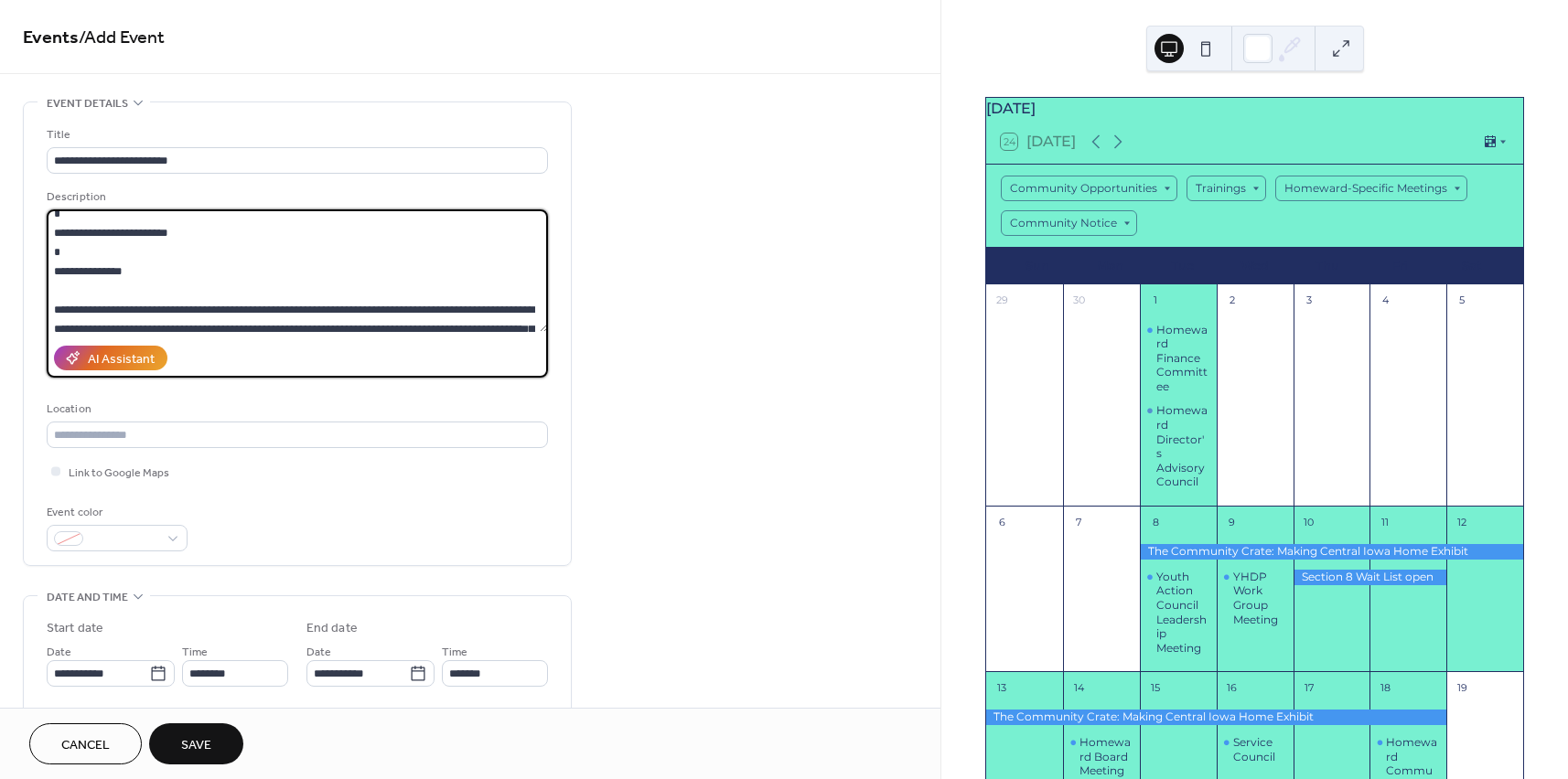 scroll, scrollTop: 22, scrollLeft: 0, axis: vertical 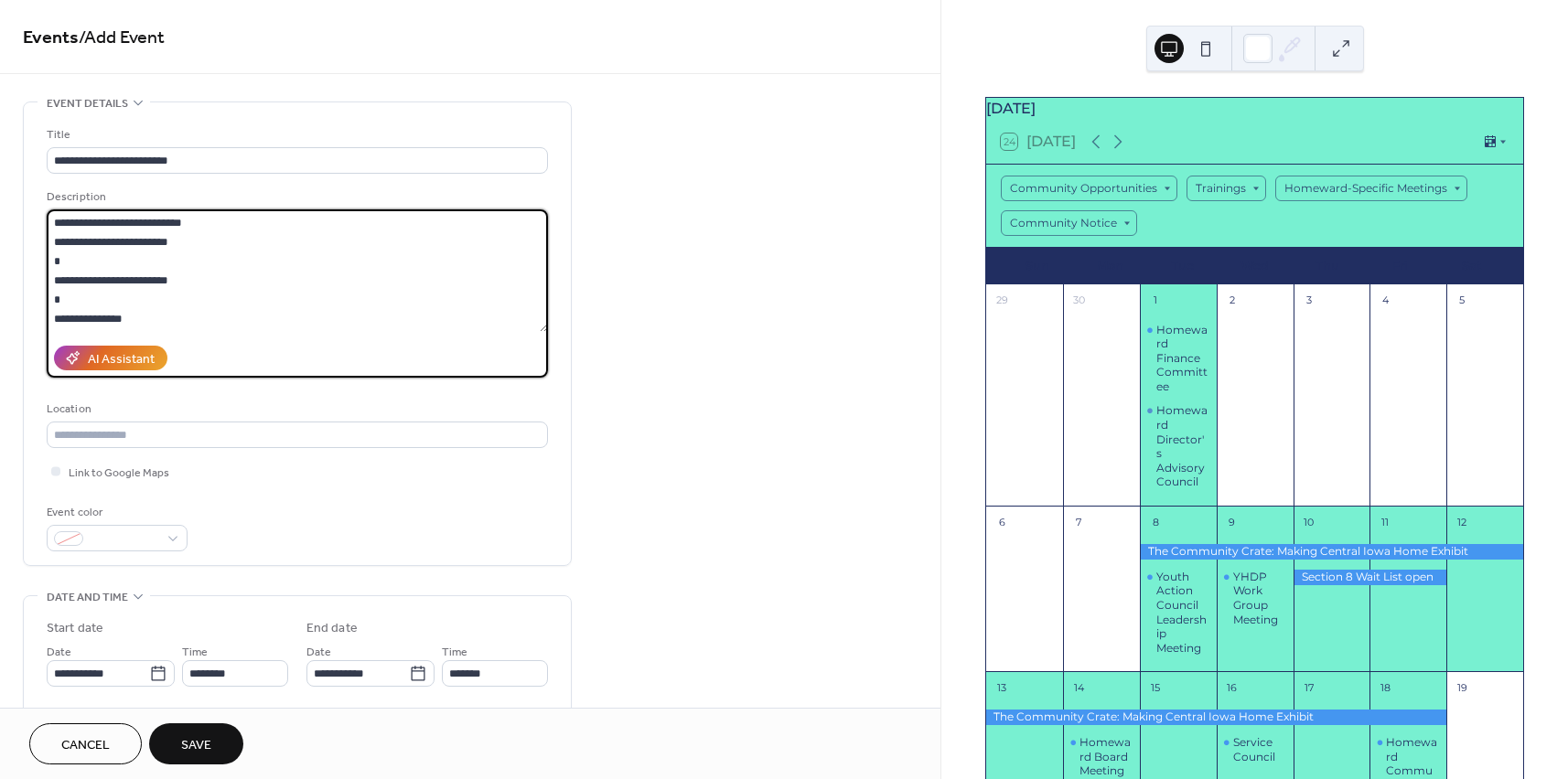 drag, startPoint x: 170, startPoint y: 301, endPoint x: 52, endPoint y: 221, distance: 142.56227 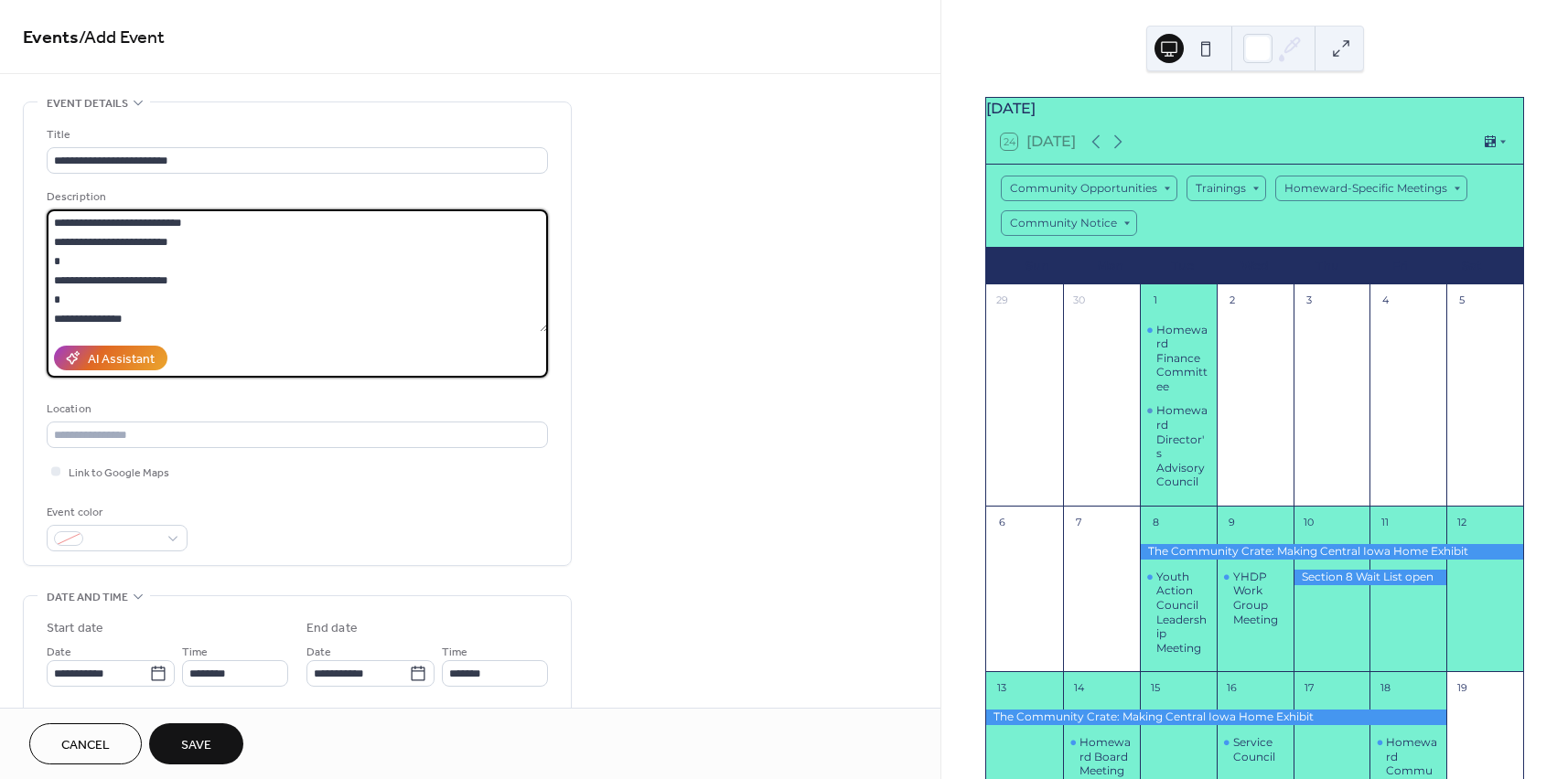 click at bounding box center (297, 271) 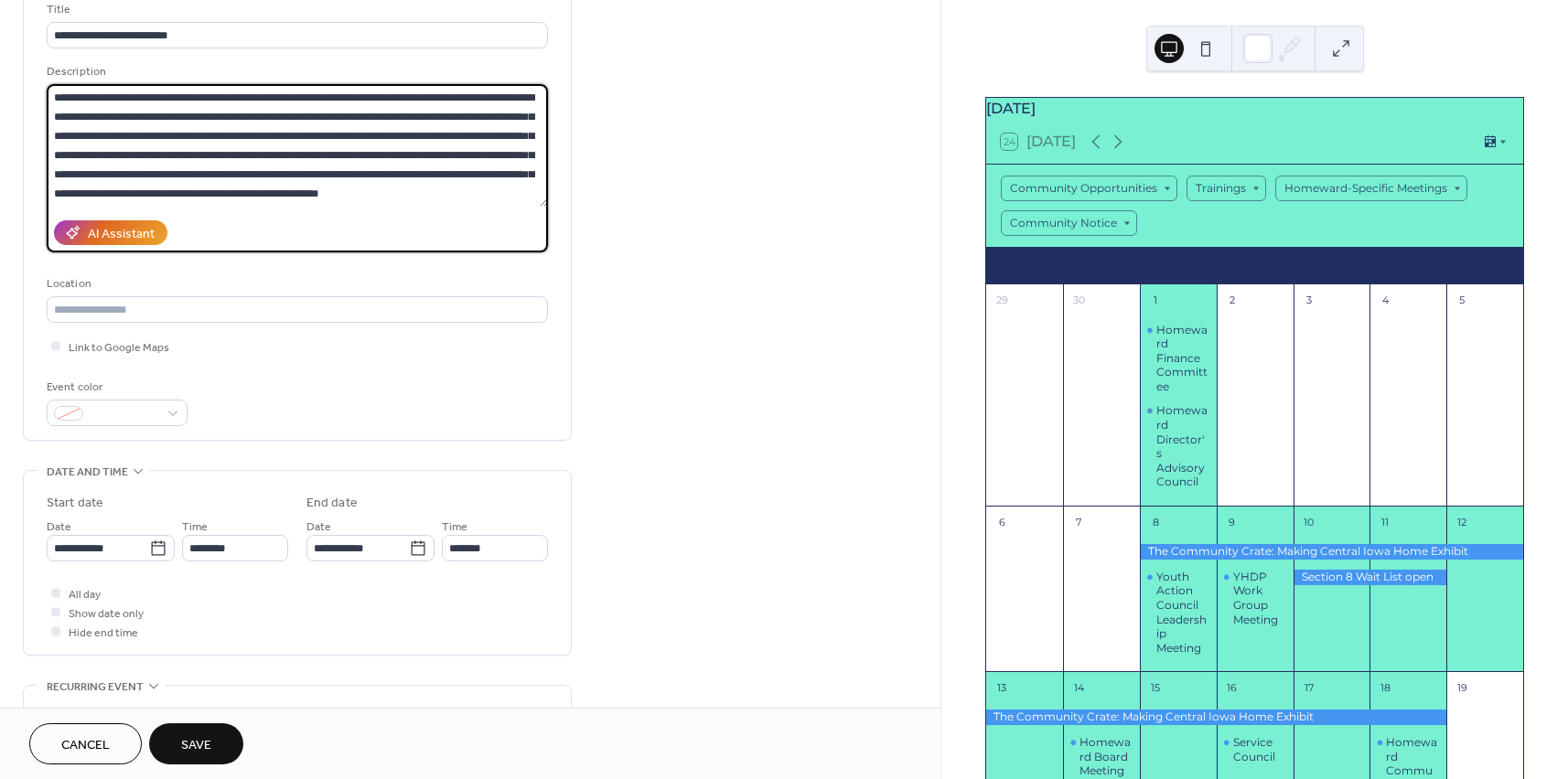 scroll, scrollTop: 11, scrollLeft: 0, axis: vertical 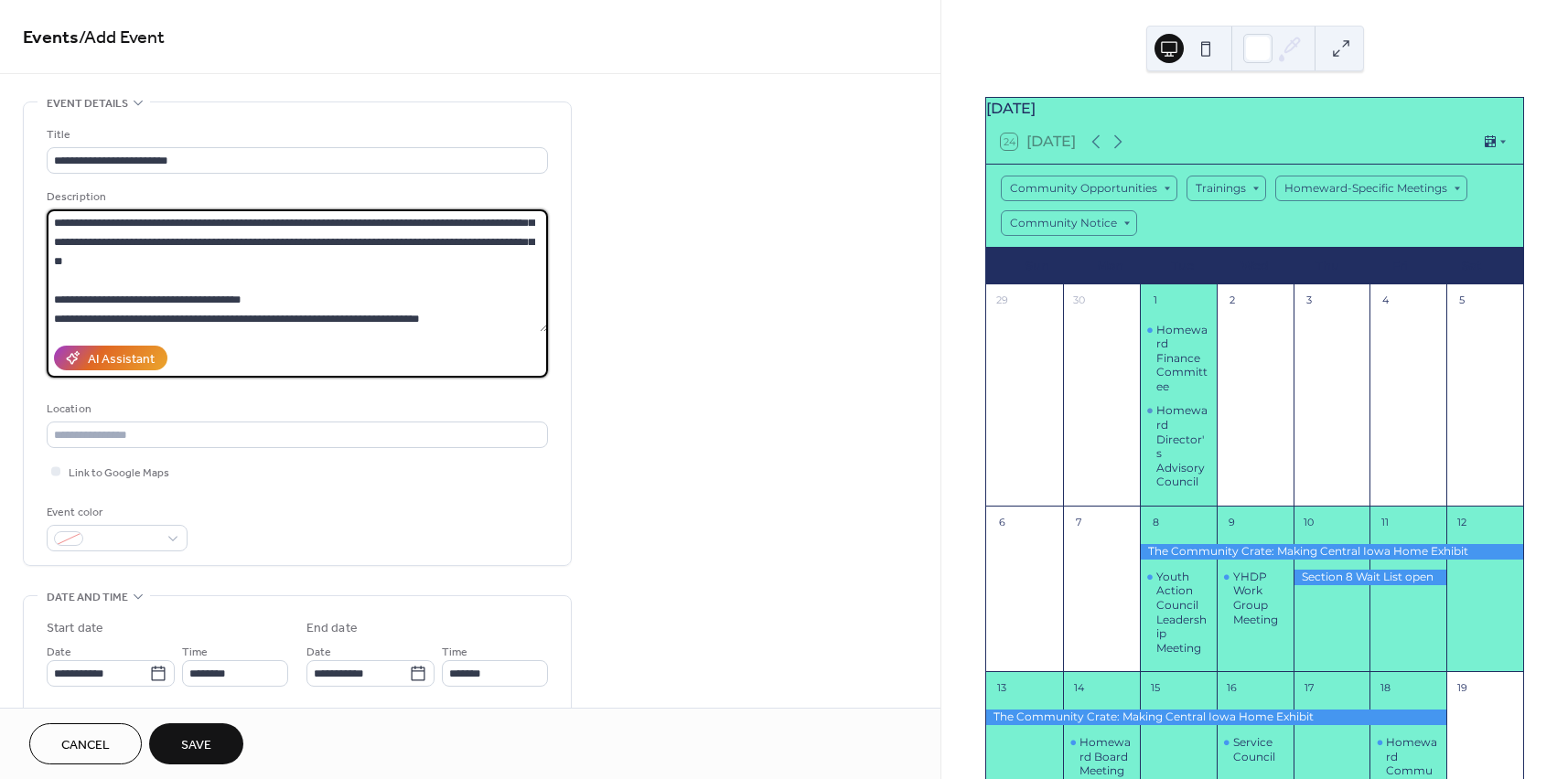 click at bounding box center [297, 271] 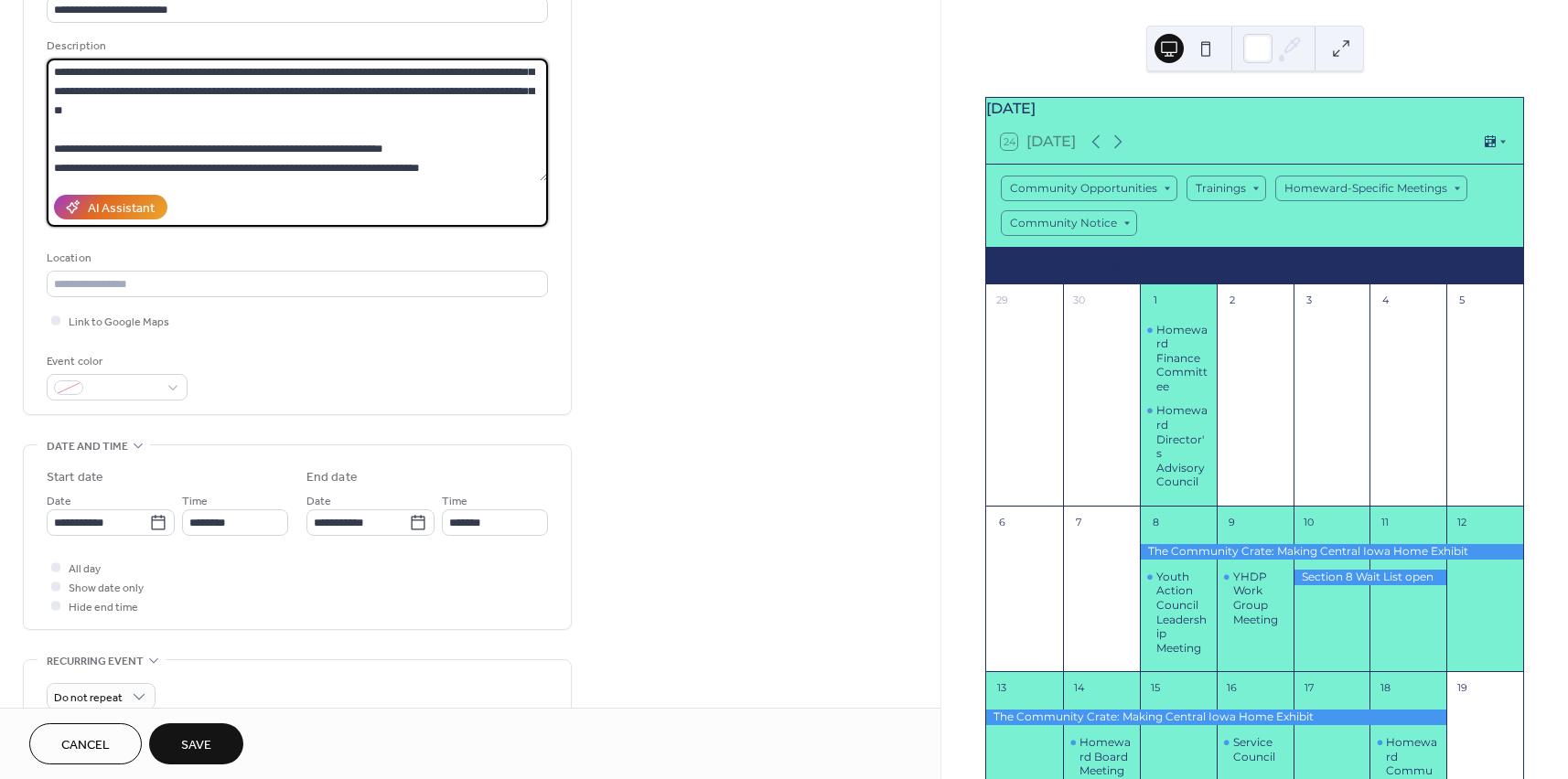 scroll, scrollTop: 187, scrollLeft: 0, axis: vertical 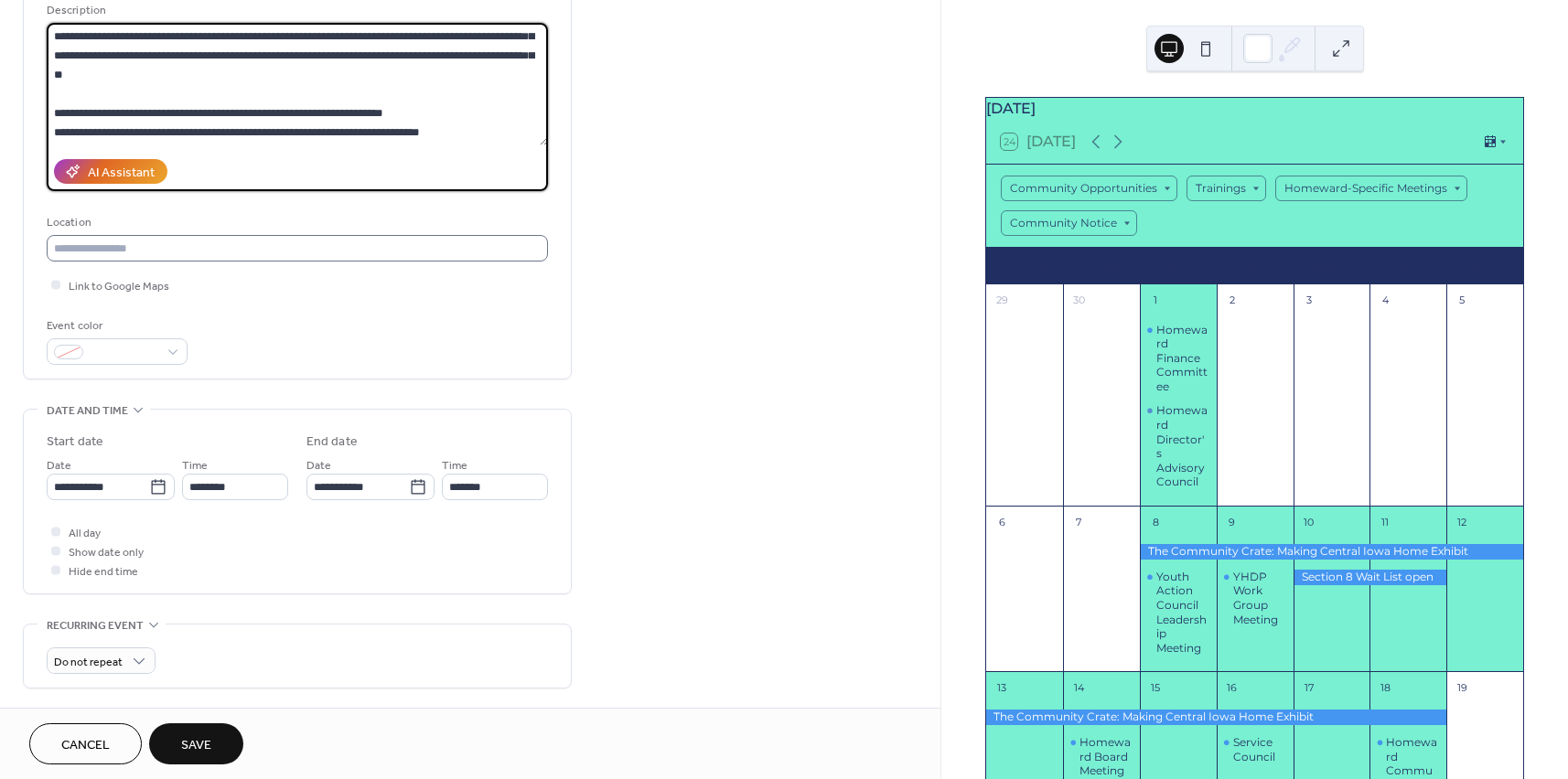 type on "**********" 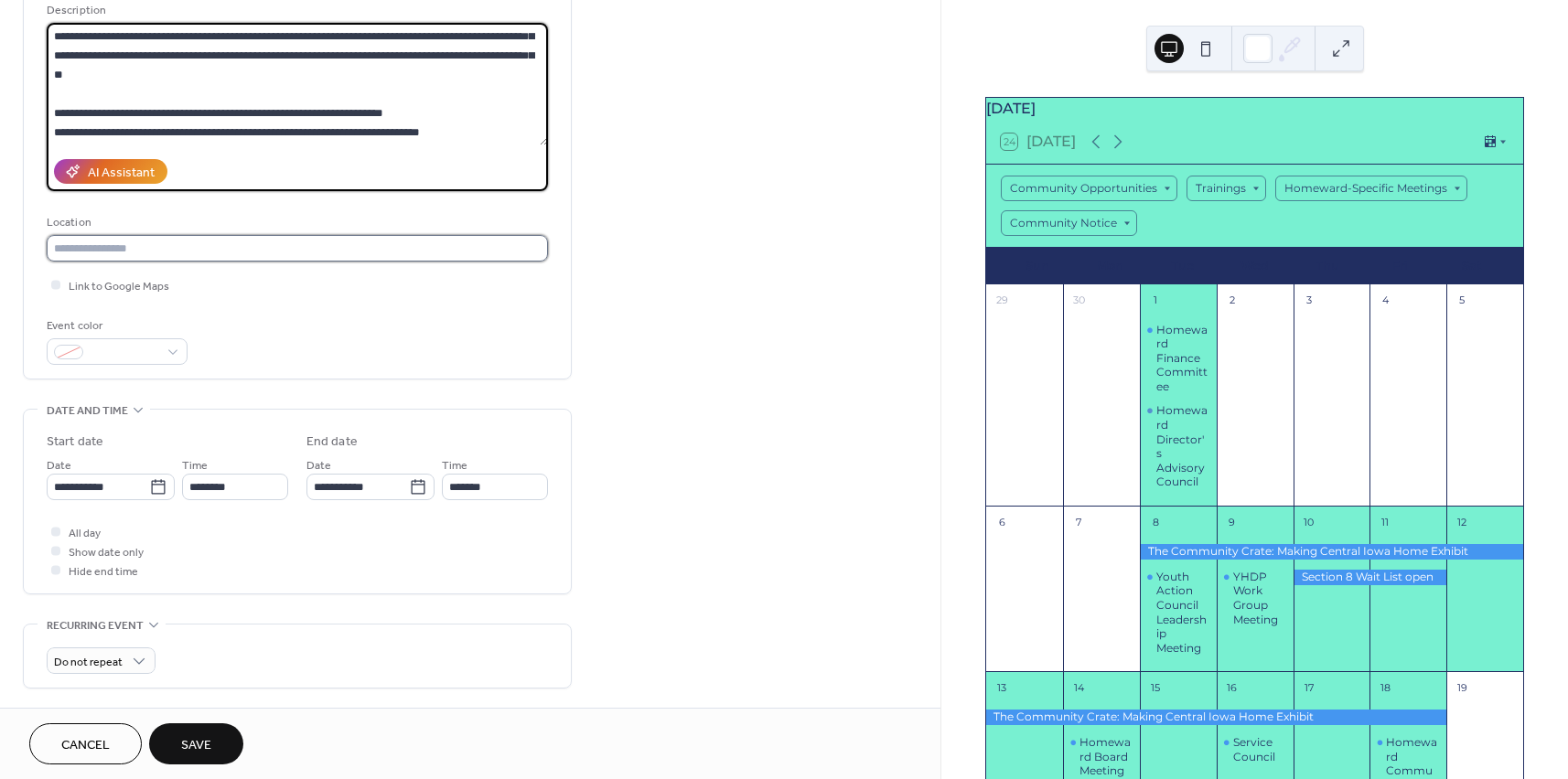 click at bounding box center [297, 248] 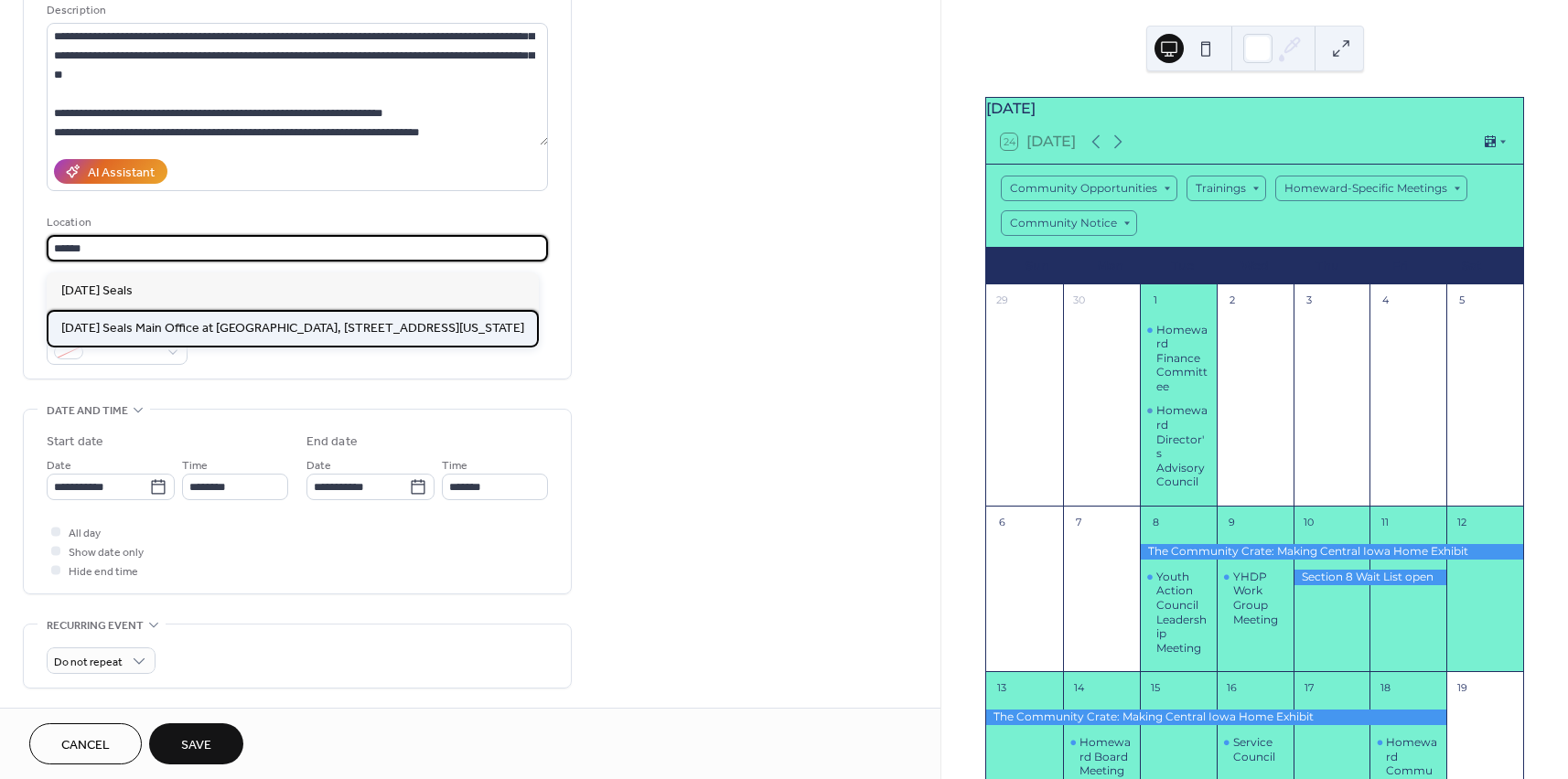 click on "[DATE] Seals Main Office at [GEOGRAPHIC_DATA], [STREET_ADDRESS][US_STATE]" at bounding box center [293, 328] 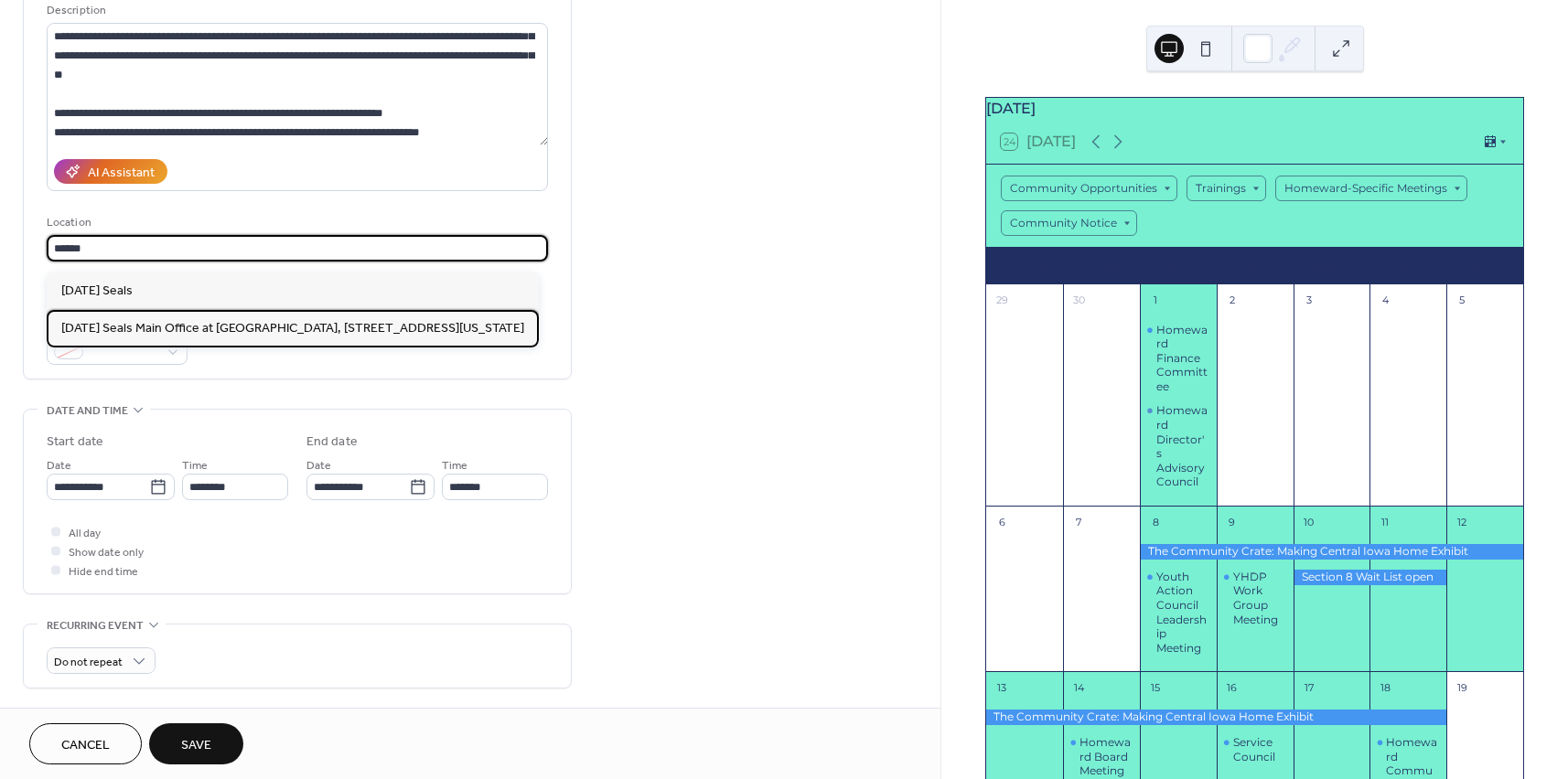 type on "**********" 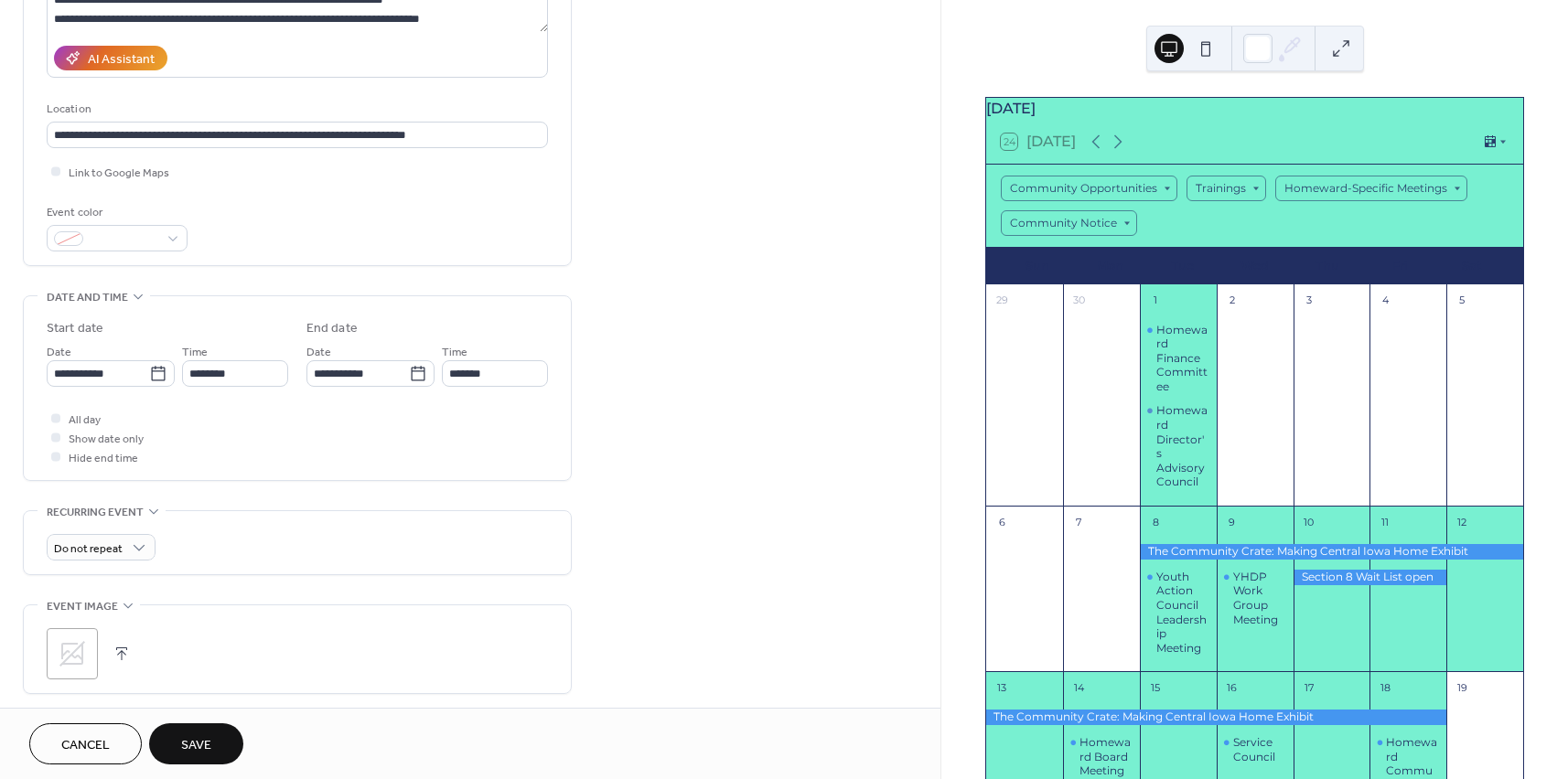 scroll, scrollTop: 340, scrollLeft: 0, axis: vertical 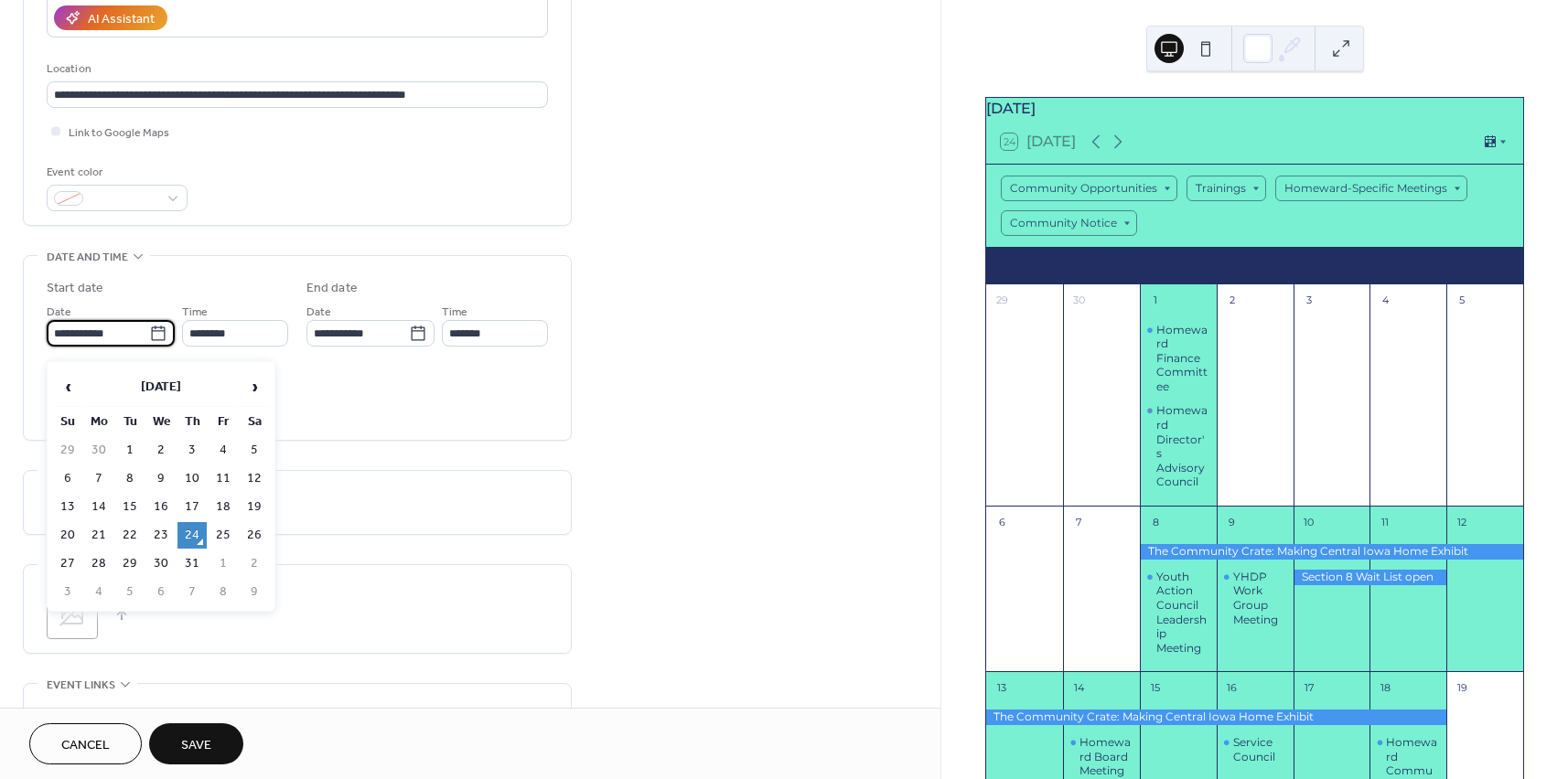 click on "**********" at bounding box center [98, 333] 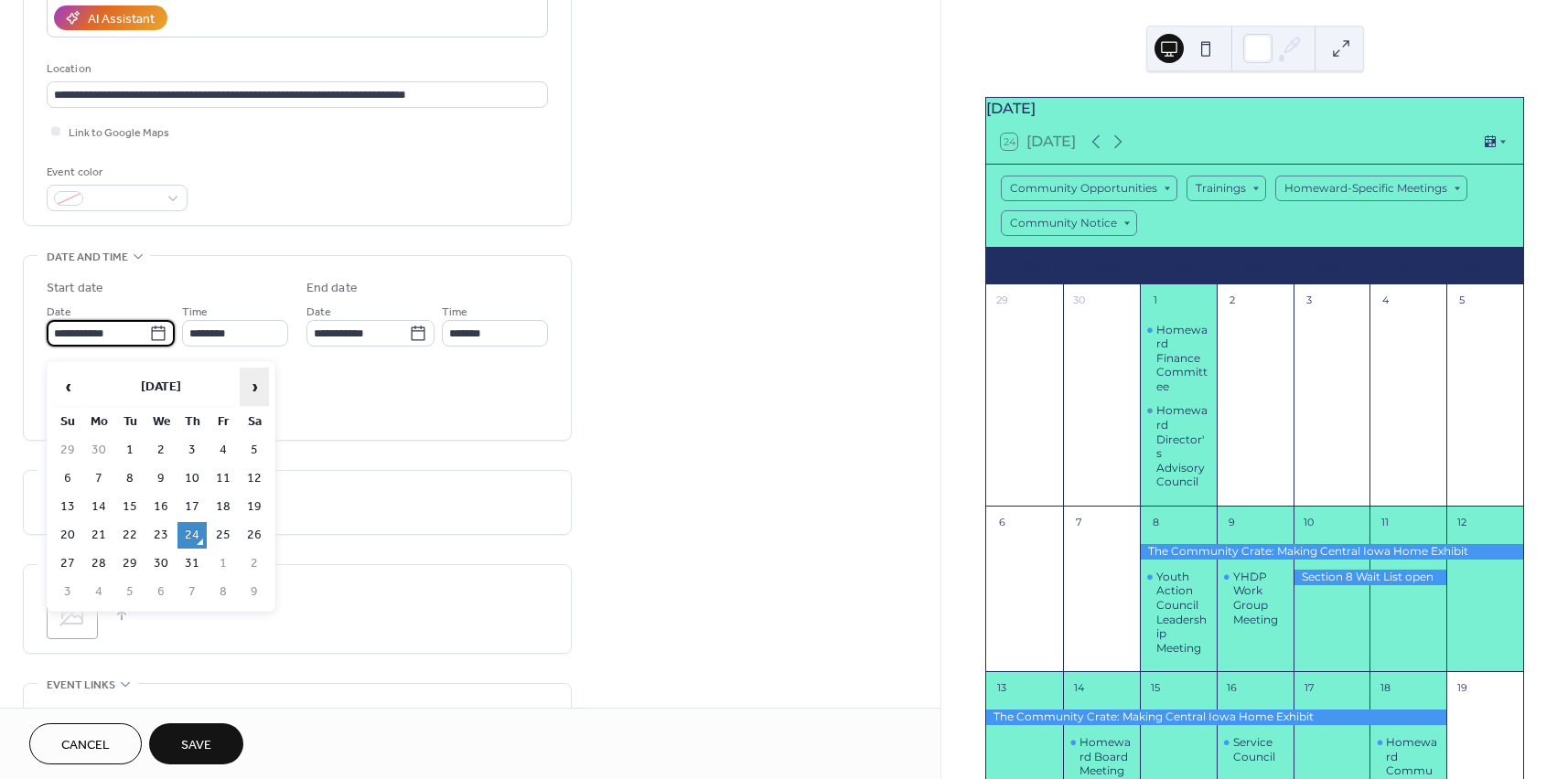 click on "›" at bounding box center (254, 387) 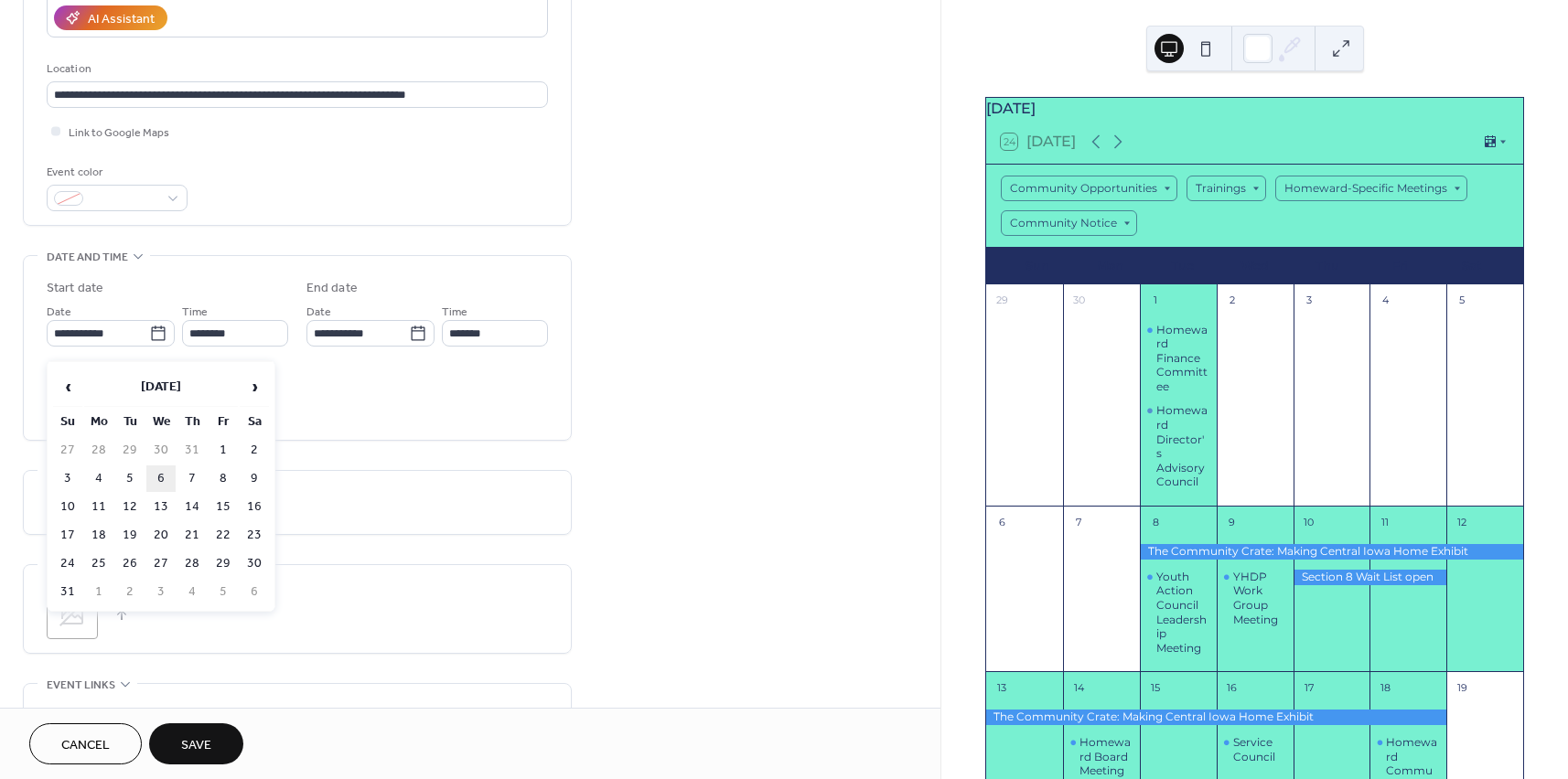click on "6" at bounding box center (161, 478) 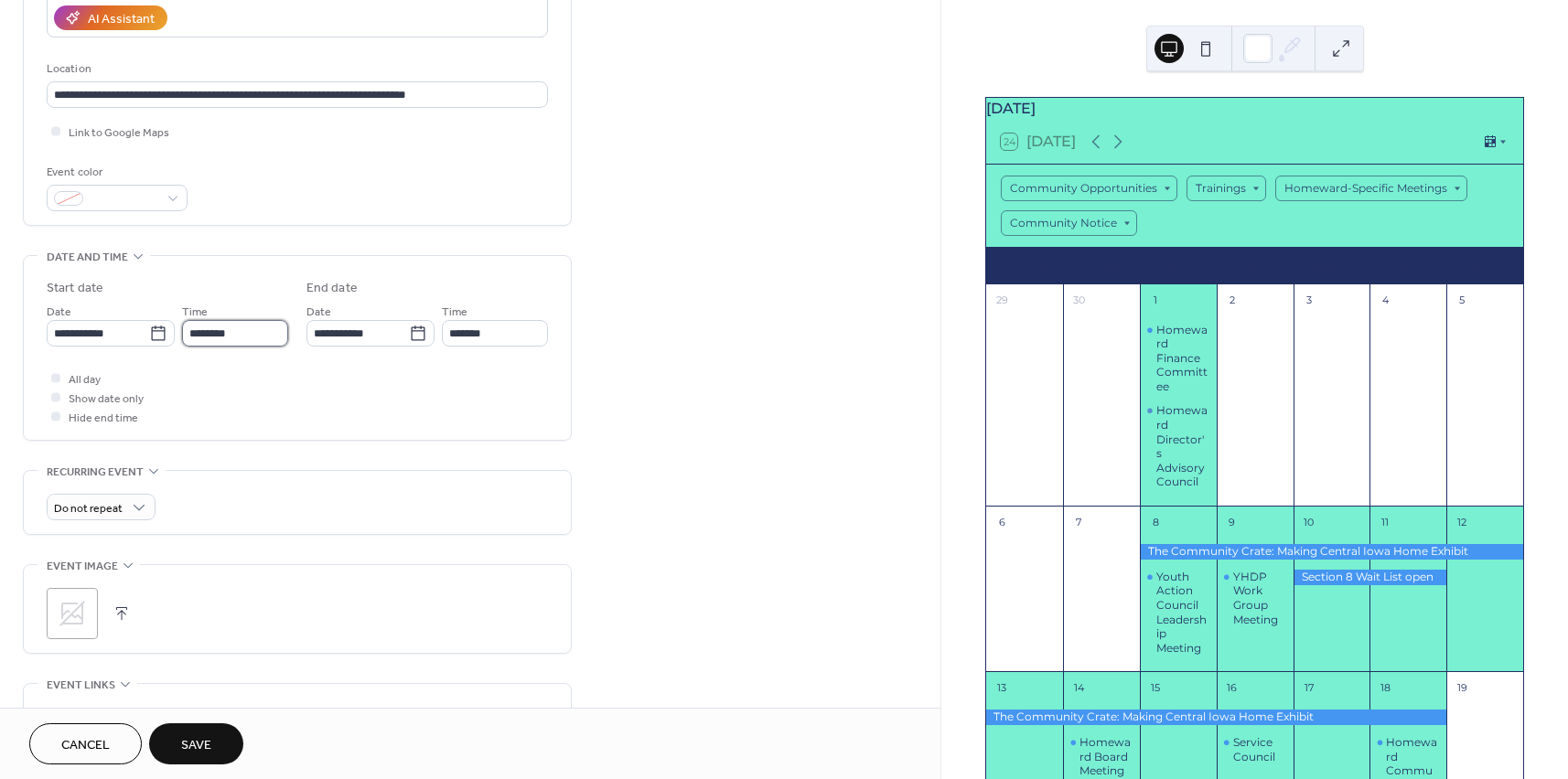 click on "********" at bounding box center [235, 333] 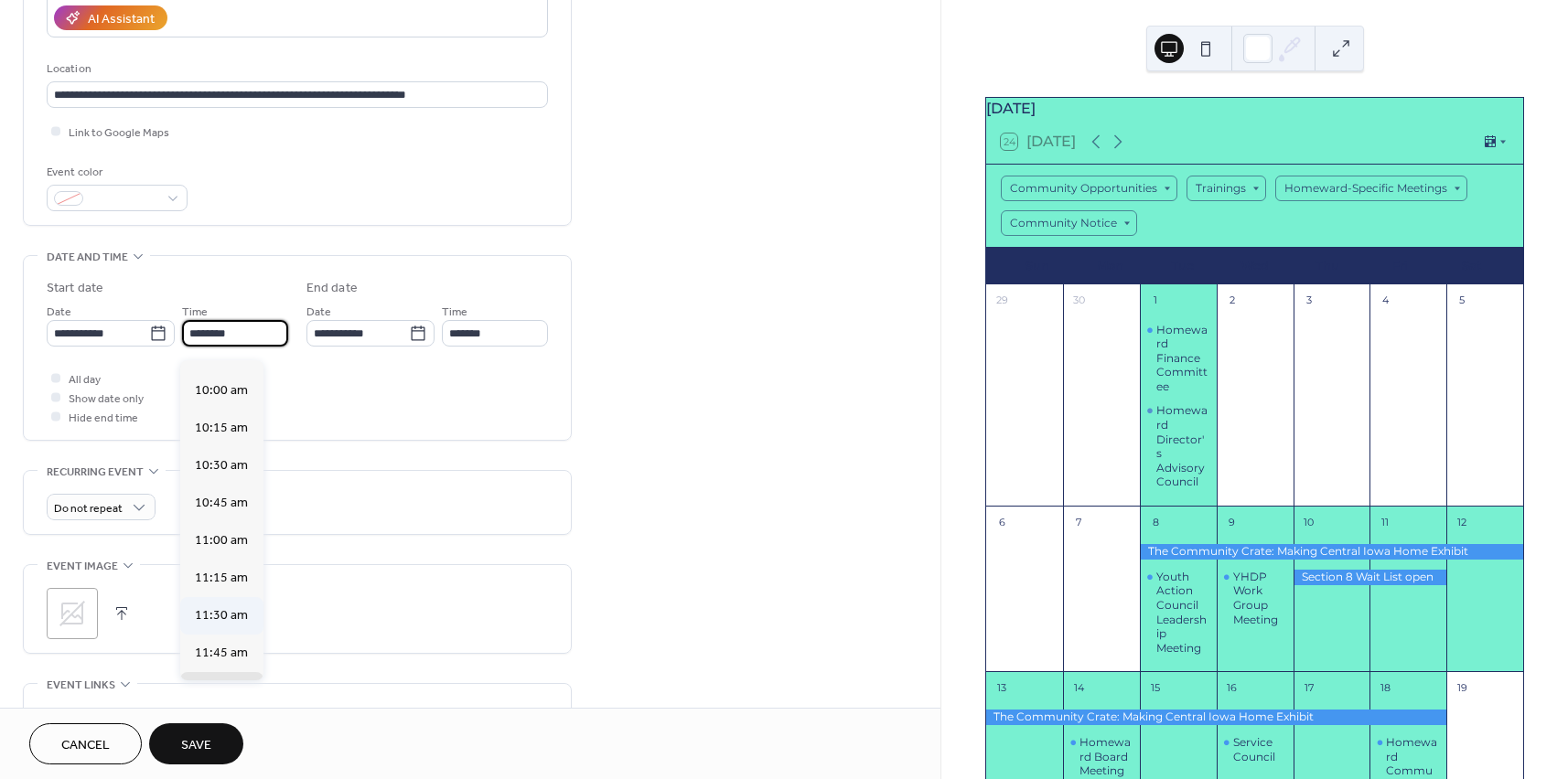 scroll, scrollTop: 1484, scrollLeft: 0, axis: vertical 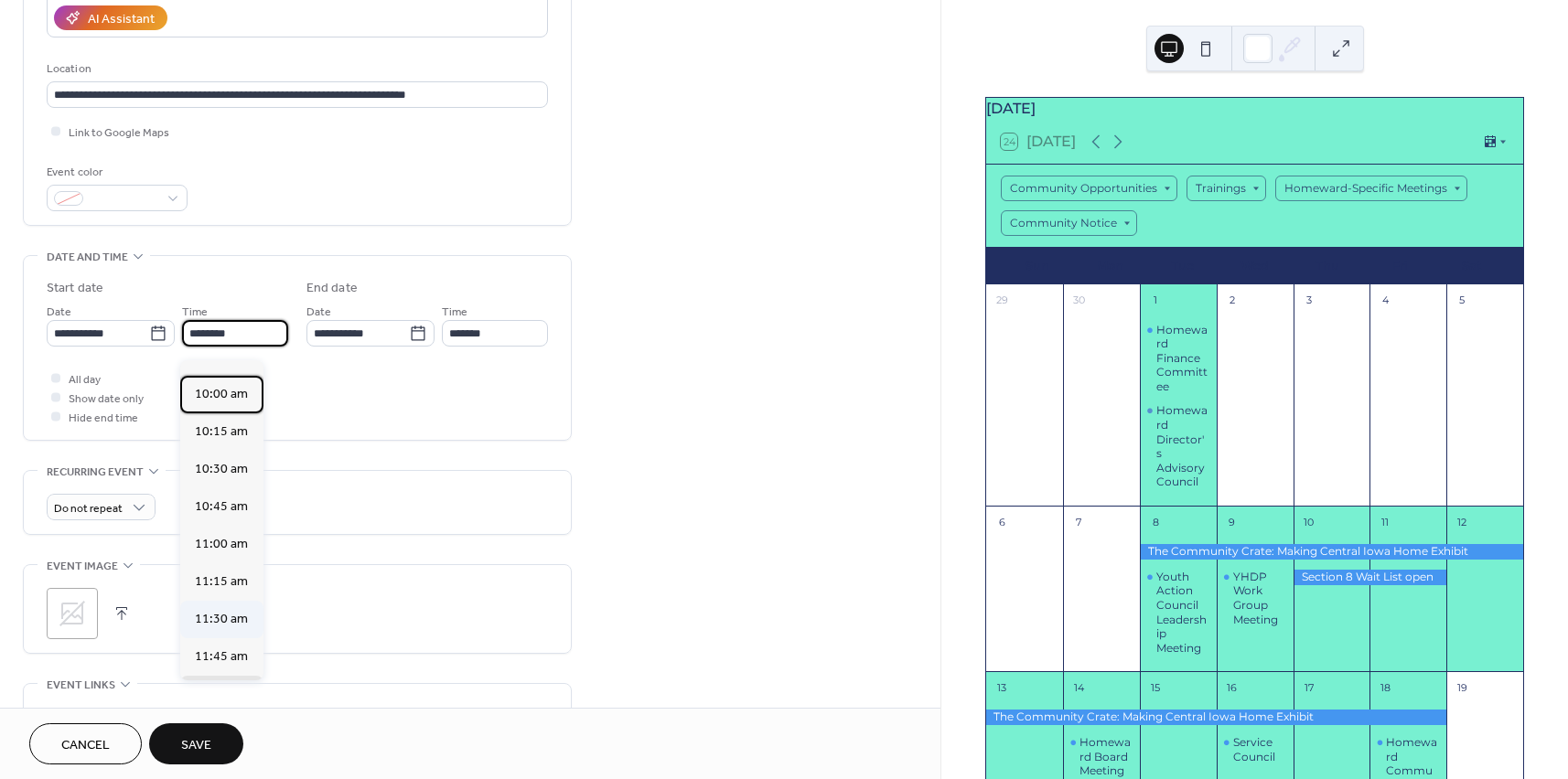 click on "10:00 am" at bounding box center (221, 394) 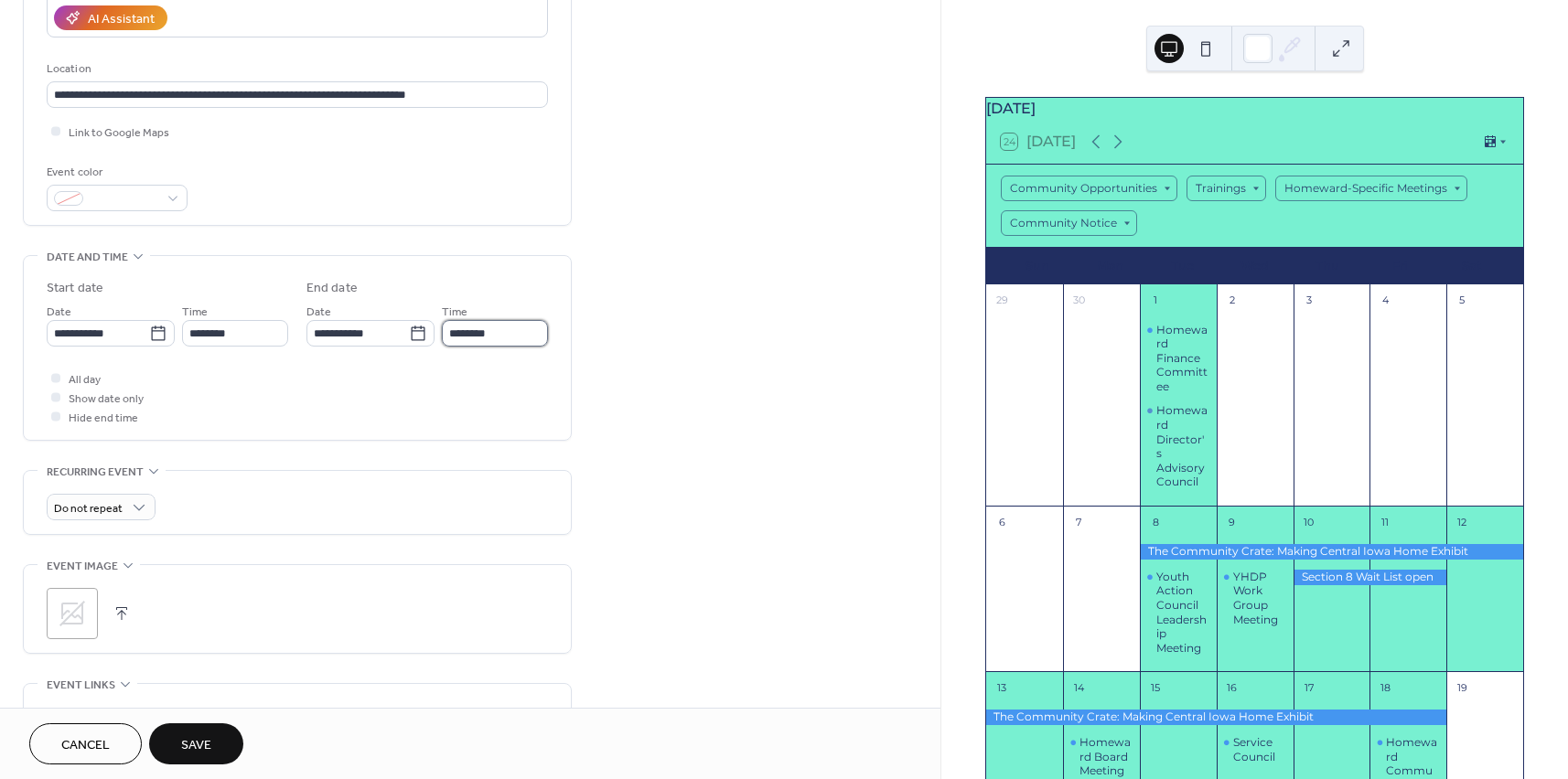 click on "********" at bounding box center [495, 333] 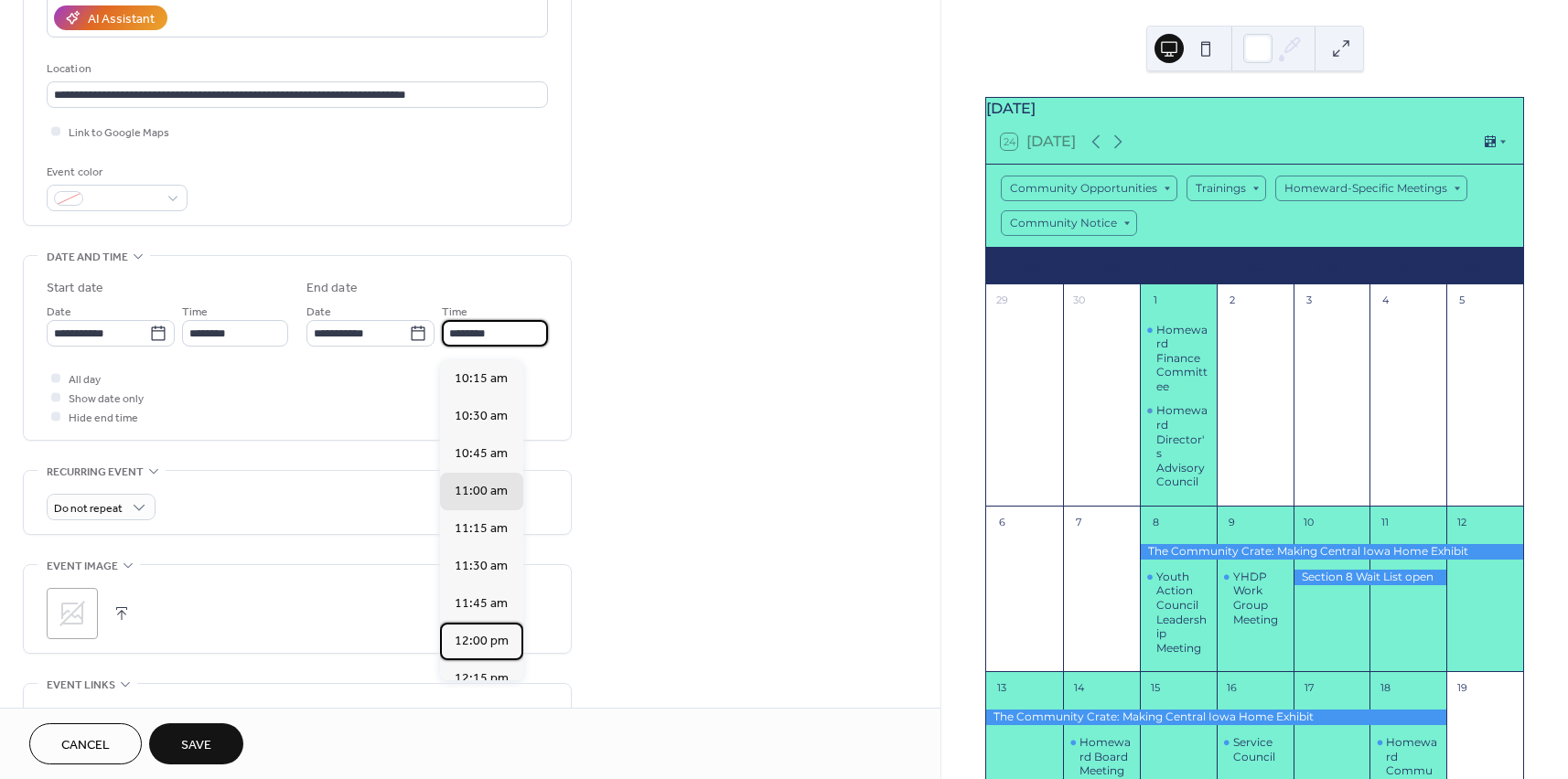 click on "12:00 pm" at bounding box center (481, 641) 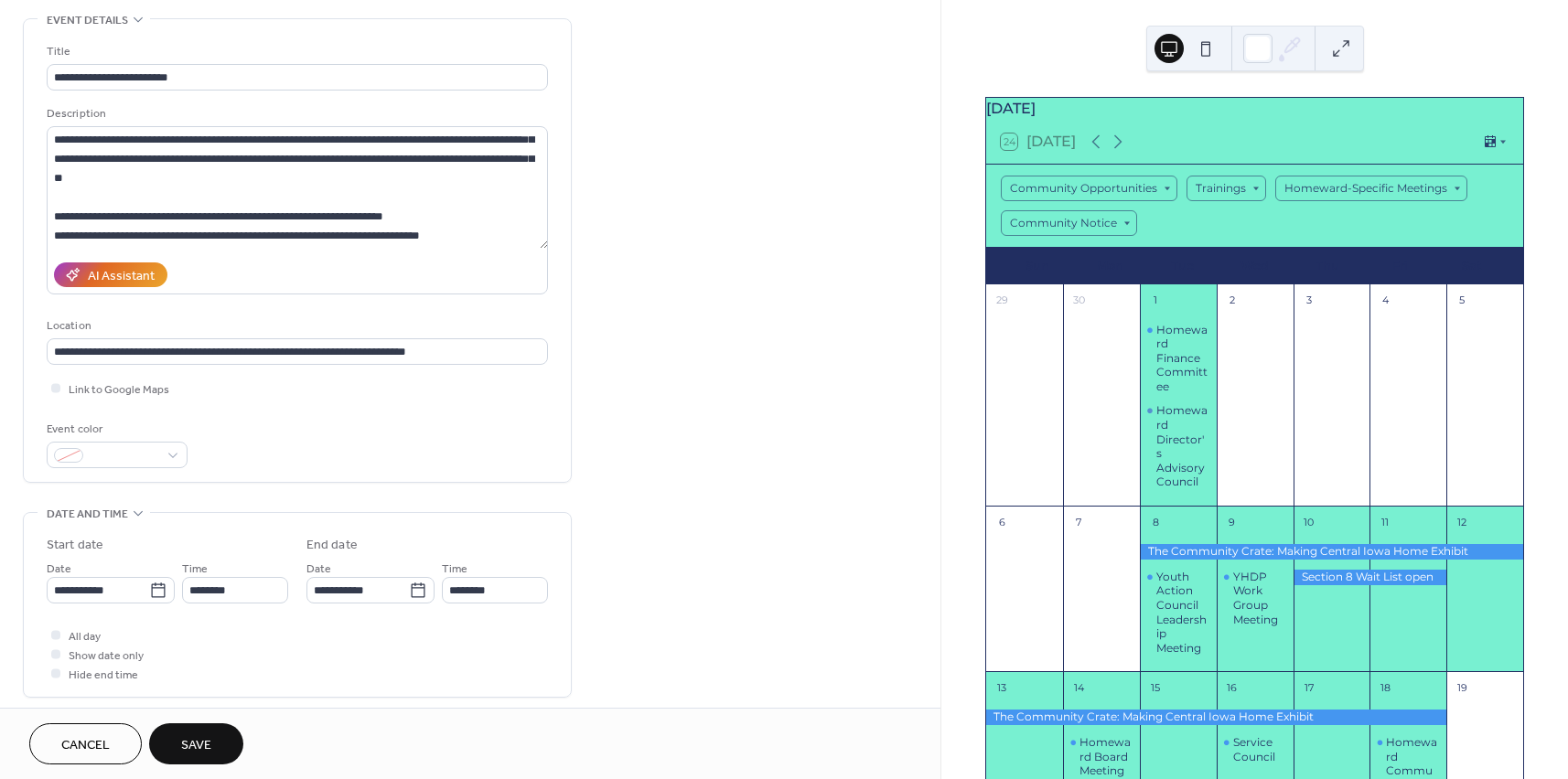scroll, scrollTop: 77, scrollLeft: 0, axis: vertical 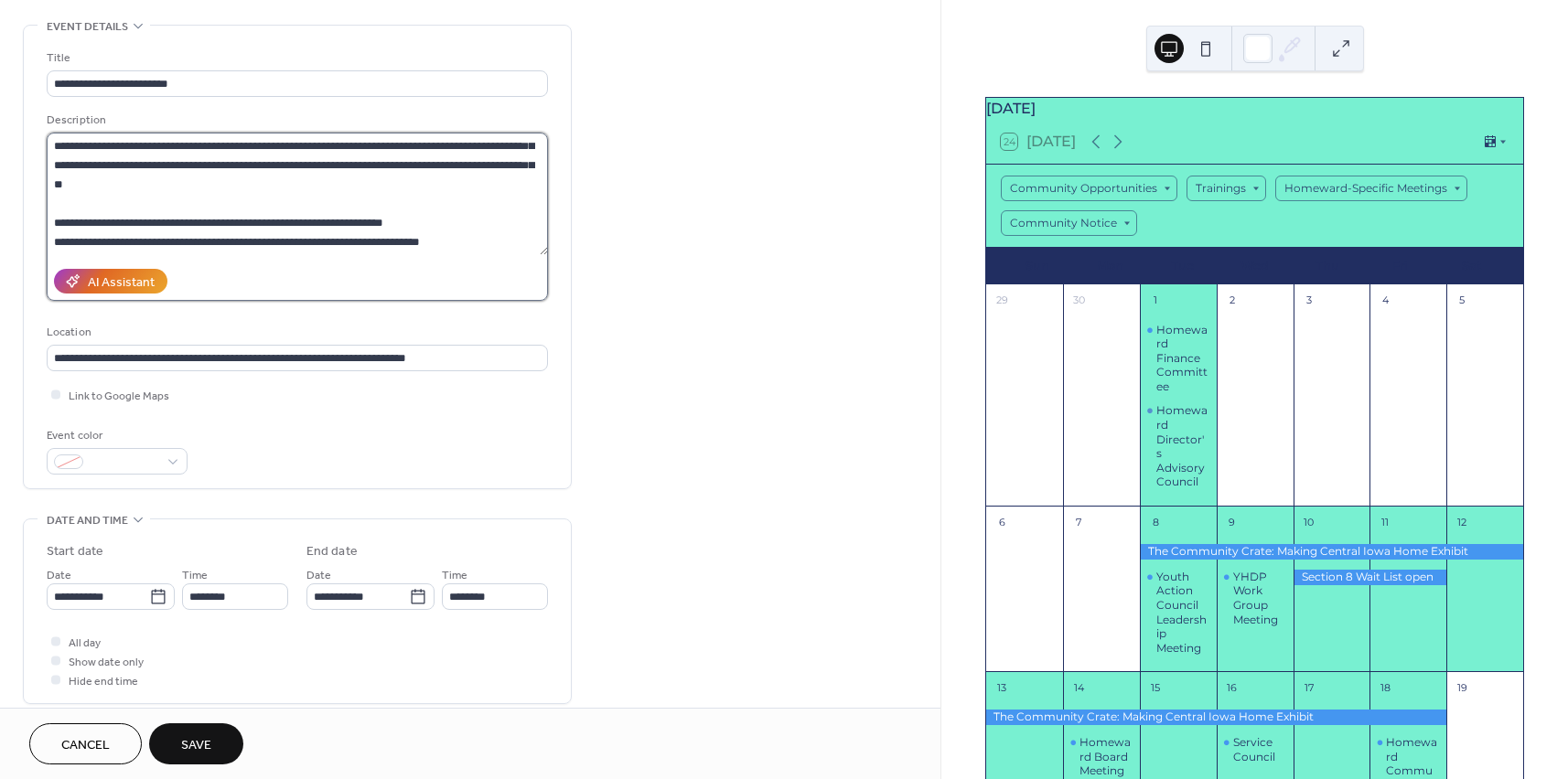 click at bounding box center [297, 194] 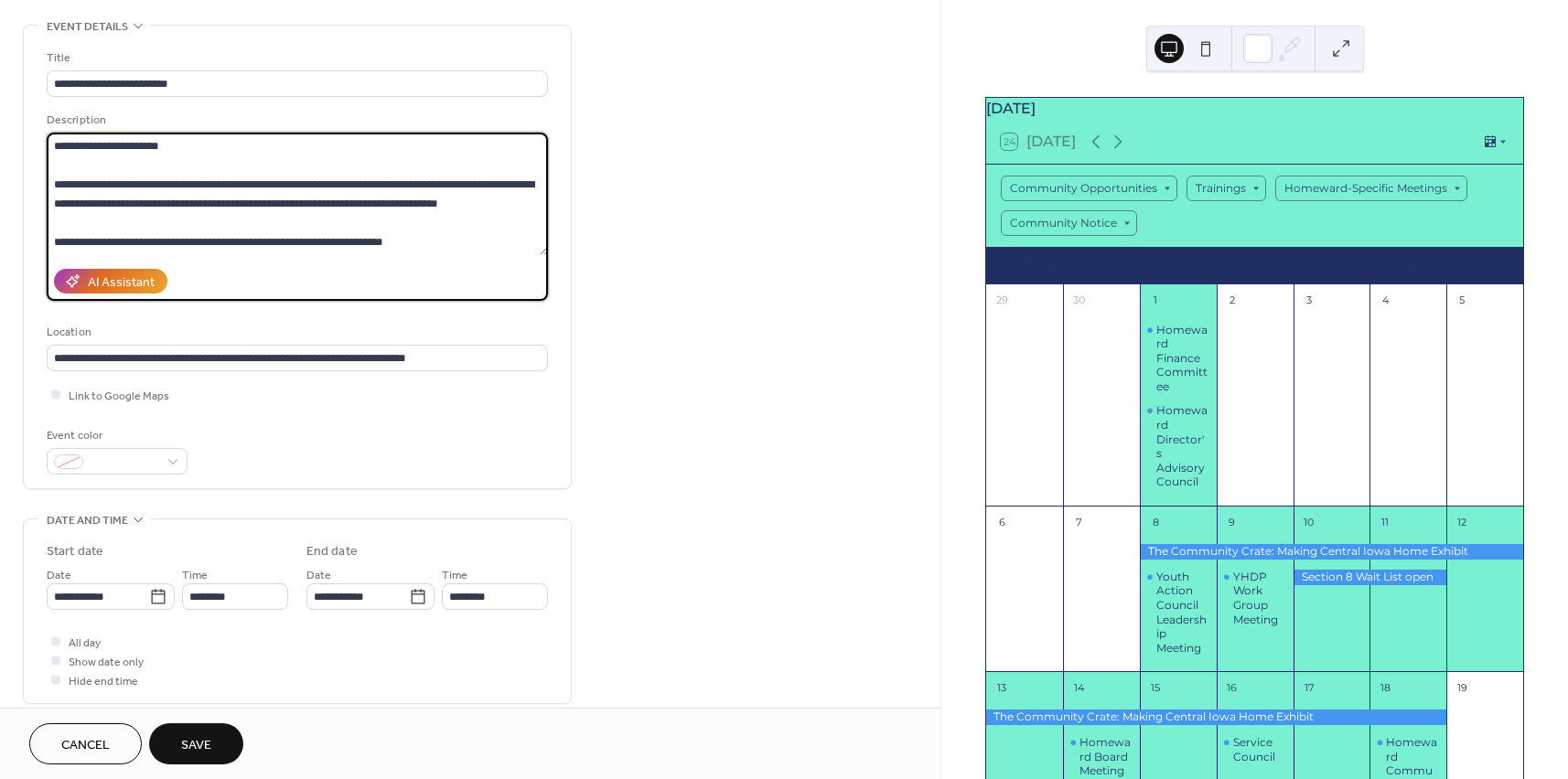 drag, startPoint x: 59, startPoint y: 188, endPoint x: 499, endPoint y: 213, distance: 440.7097 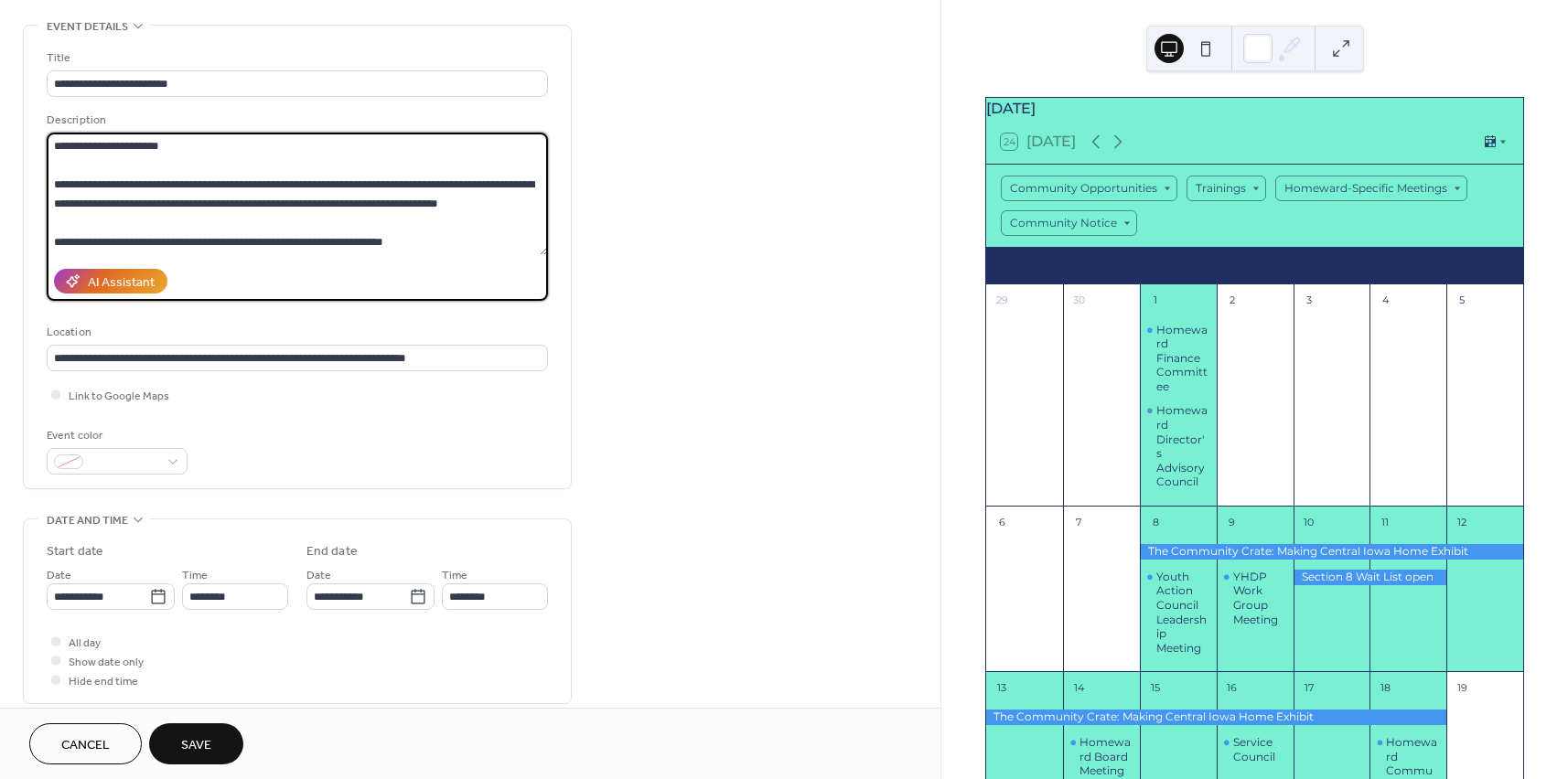 click at bounding box center [297, 194] 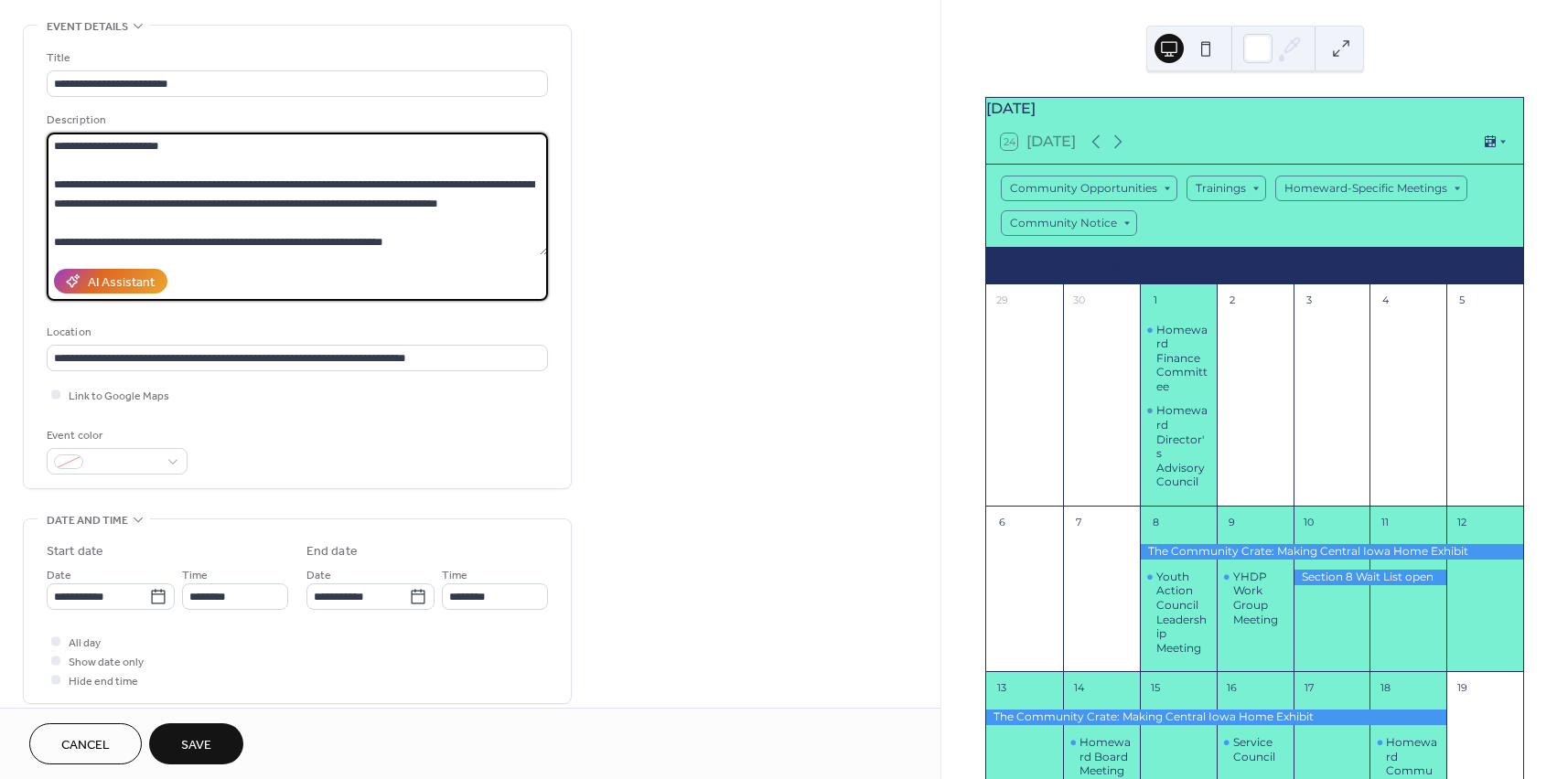 click at bounding box center [297, 194] 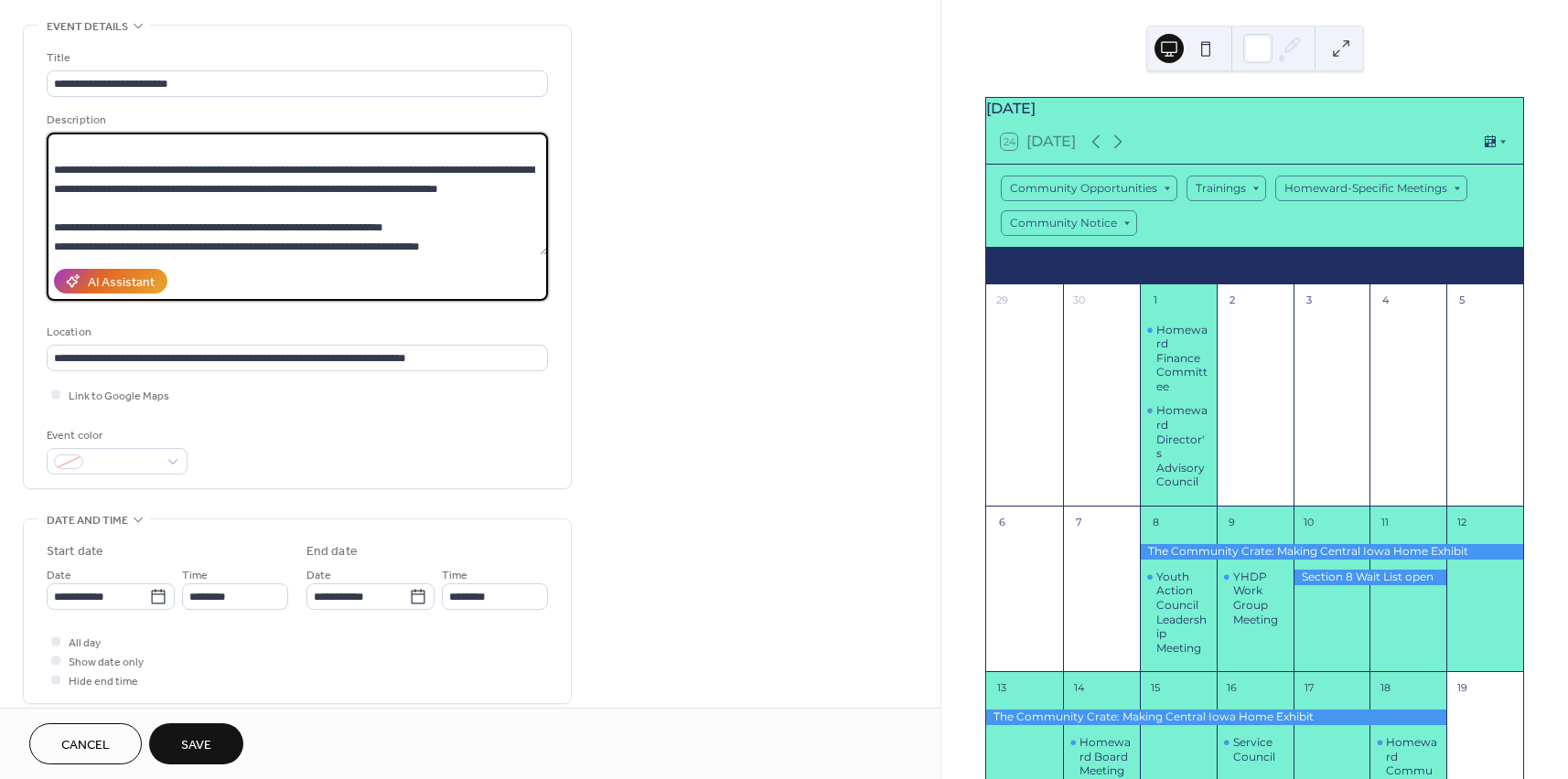 scroll, scrollTop: 192, scrollLeft: 0, axis: vertical 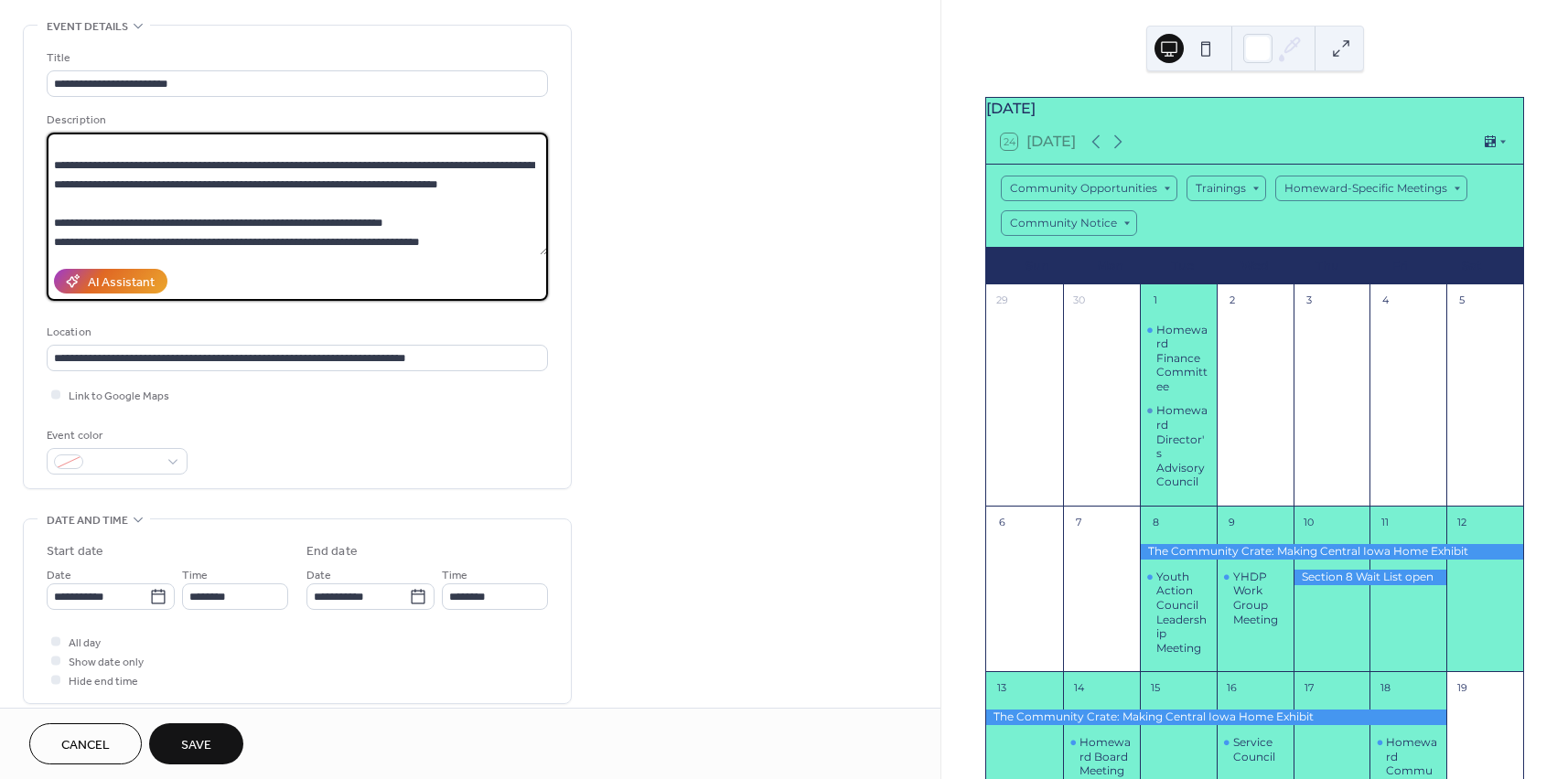 click on "**********" at bounding box center (297, 261) 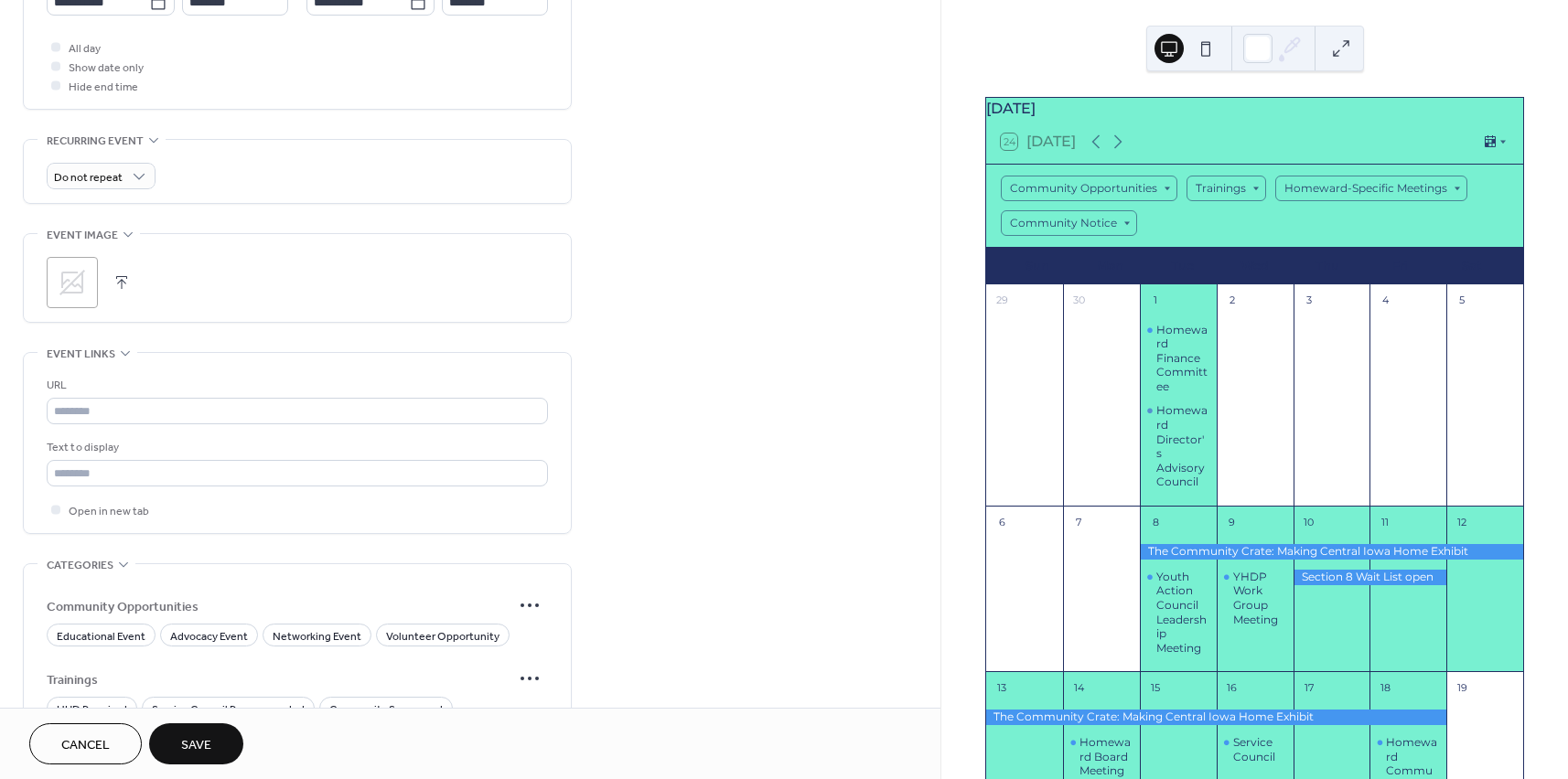 scroll, scrollTop: 680, scrollLeft: 0, axis: vertical 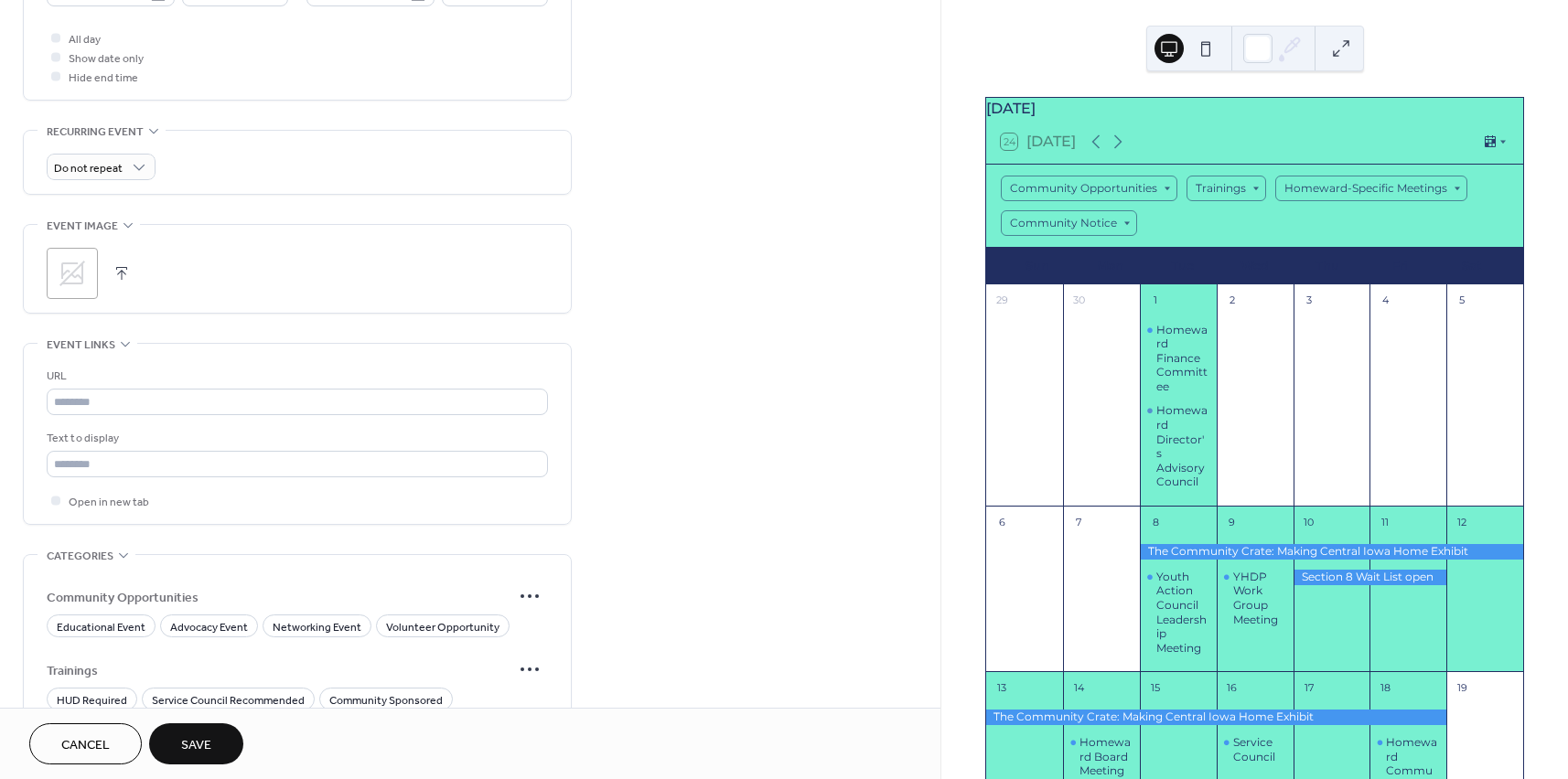 click on "Do not repeat" at bounding box center (297, 162) 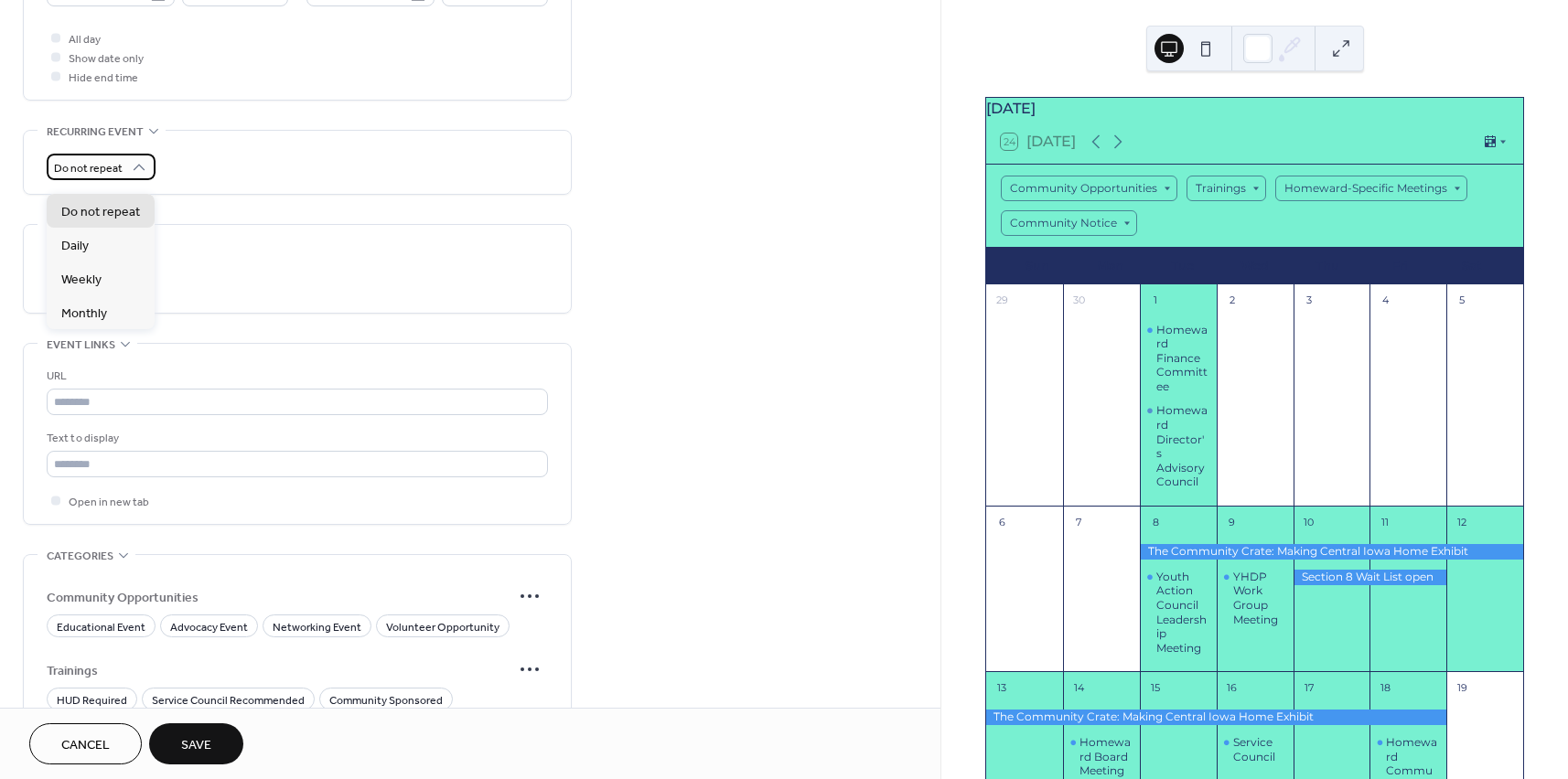 click 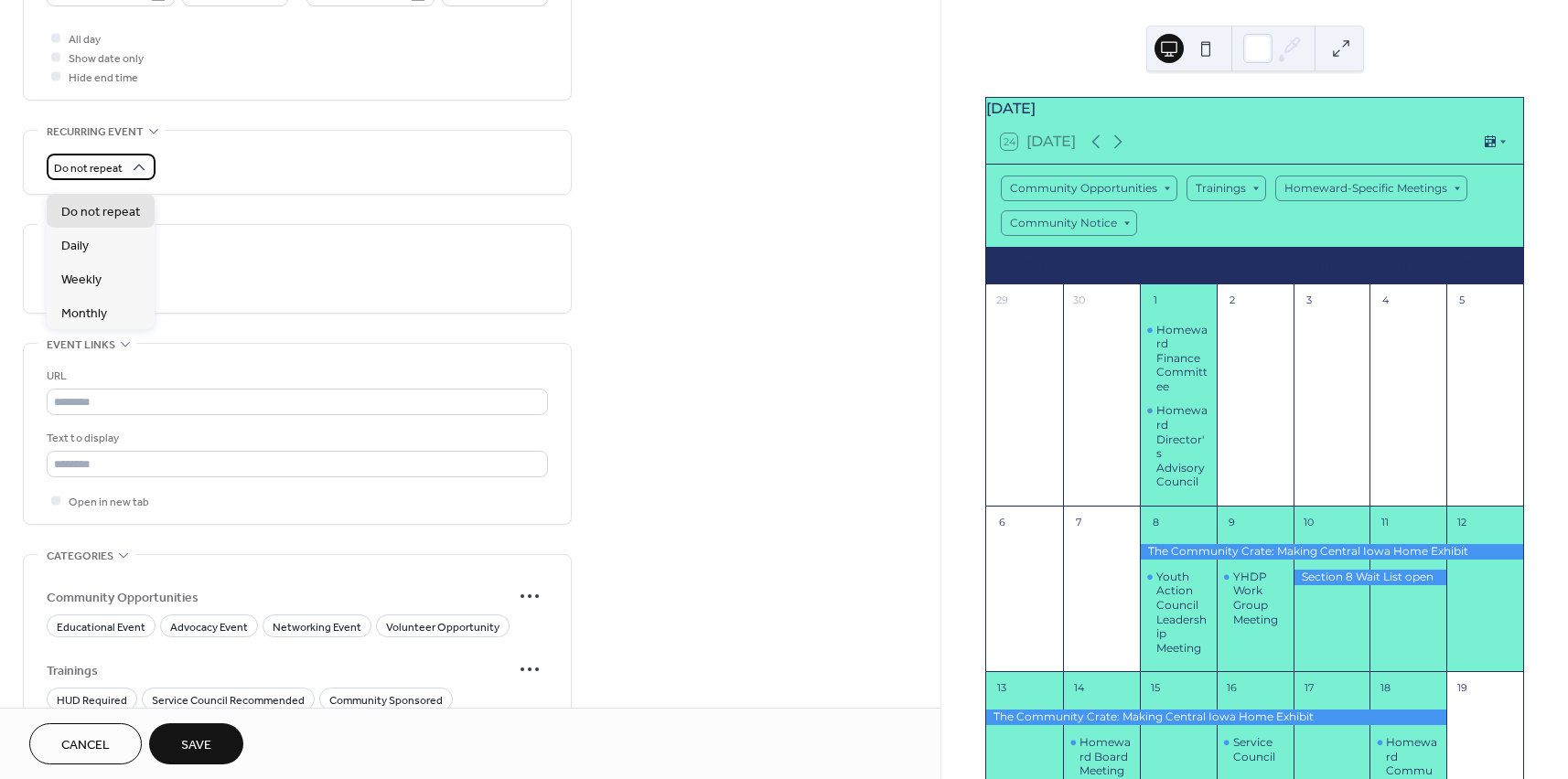 click 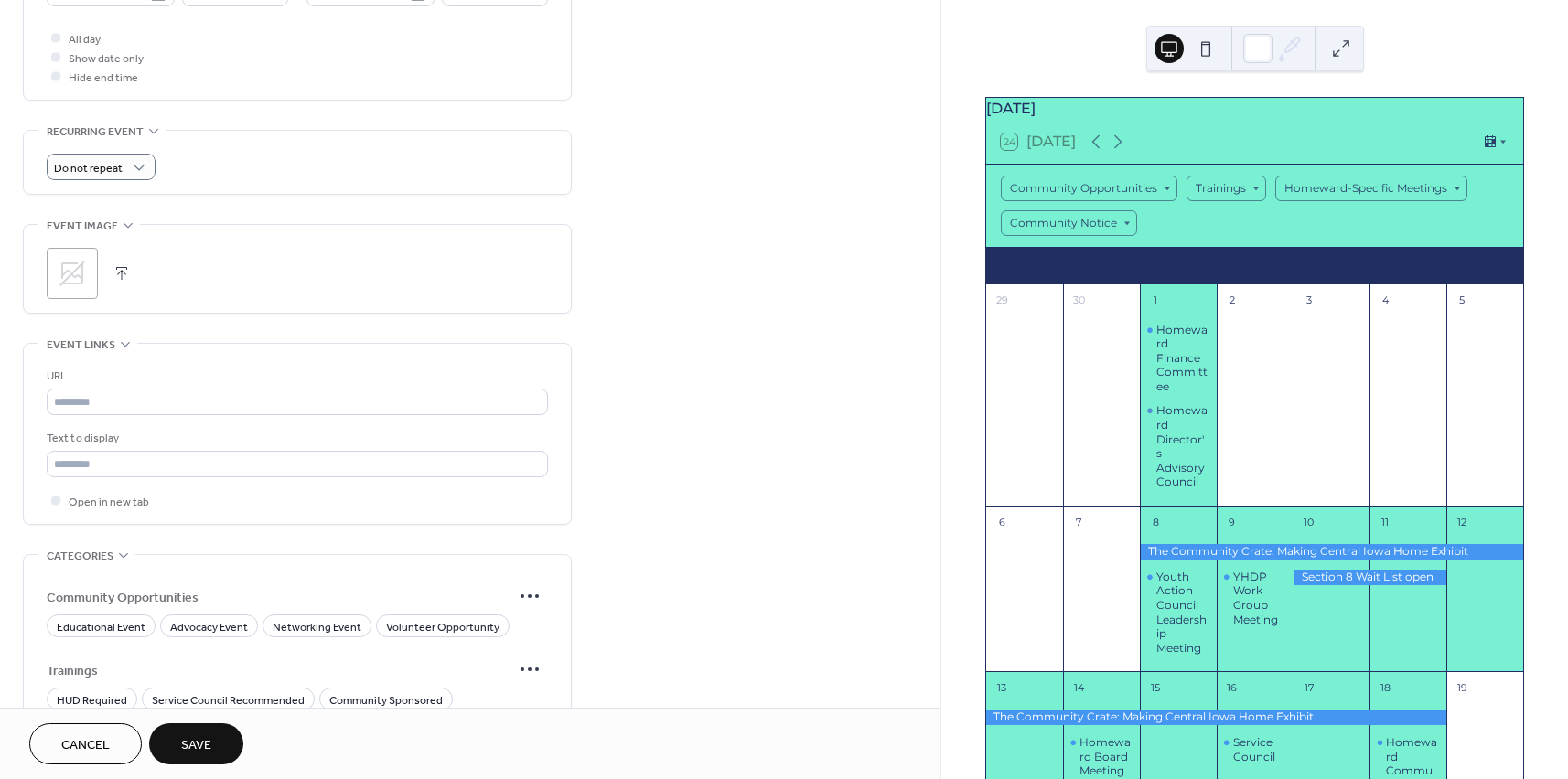 click on "Do not repeat" at bounding box center (297, 166) 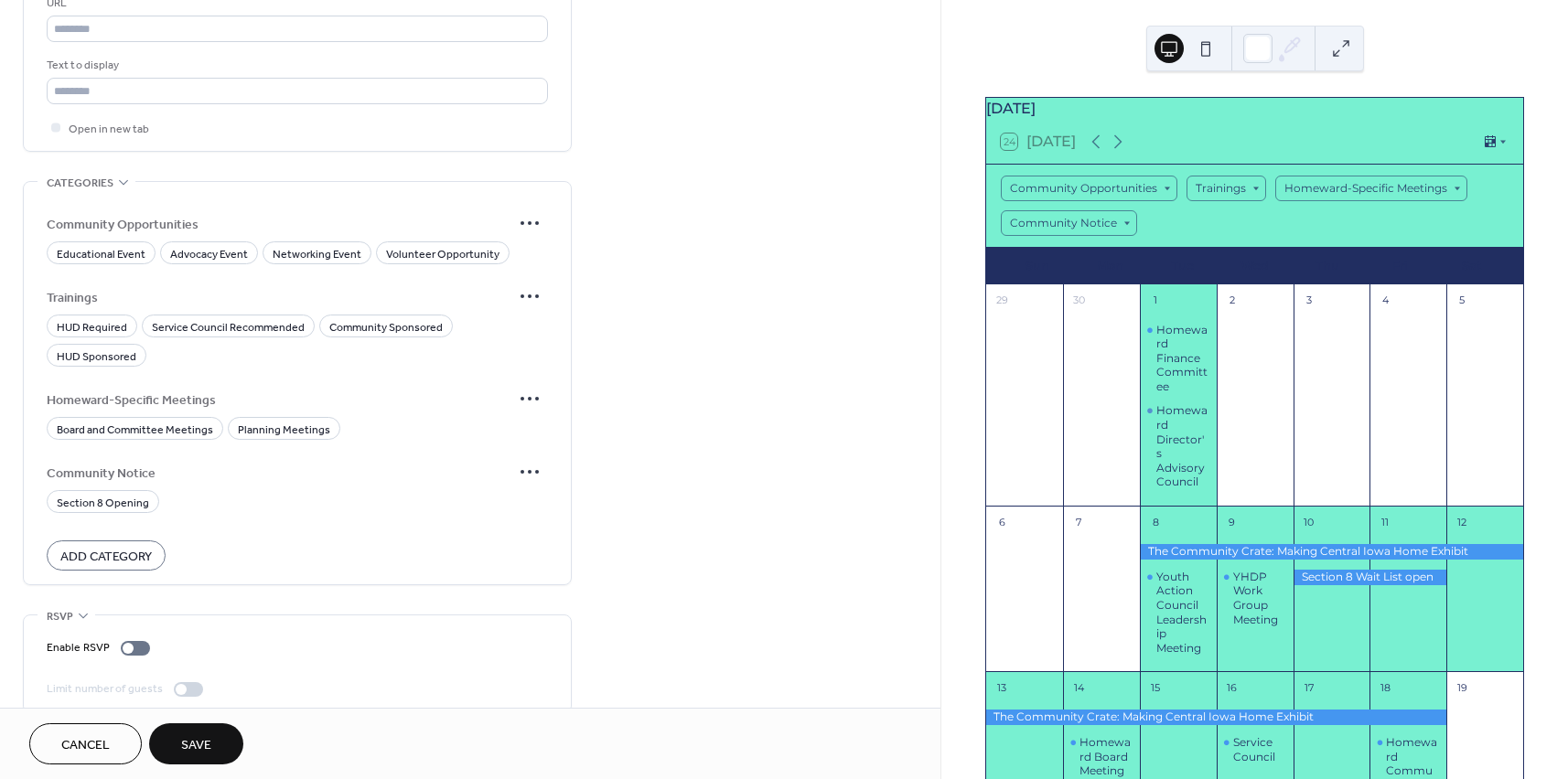 scroll, scrollTop: 1096, scrollLeft: 0, axis: vertical 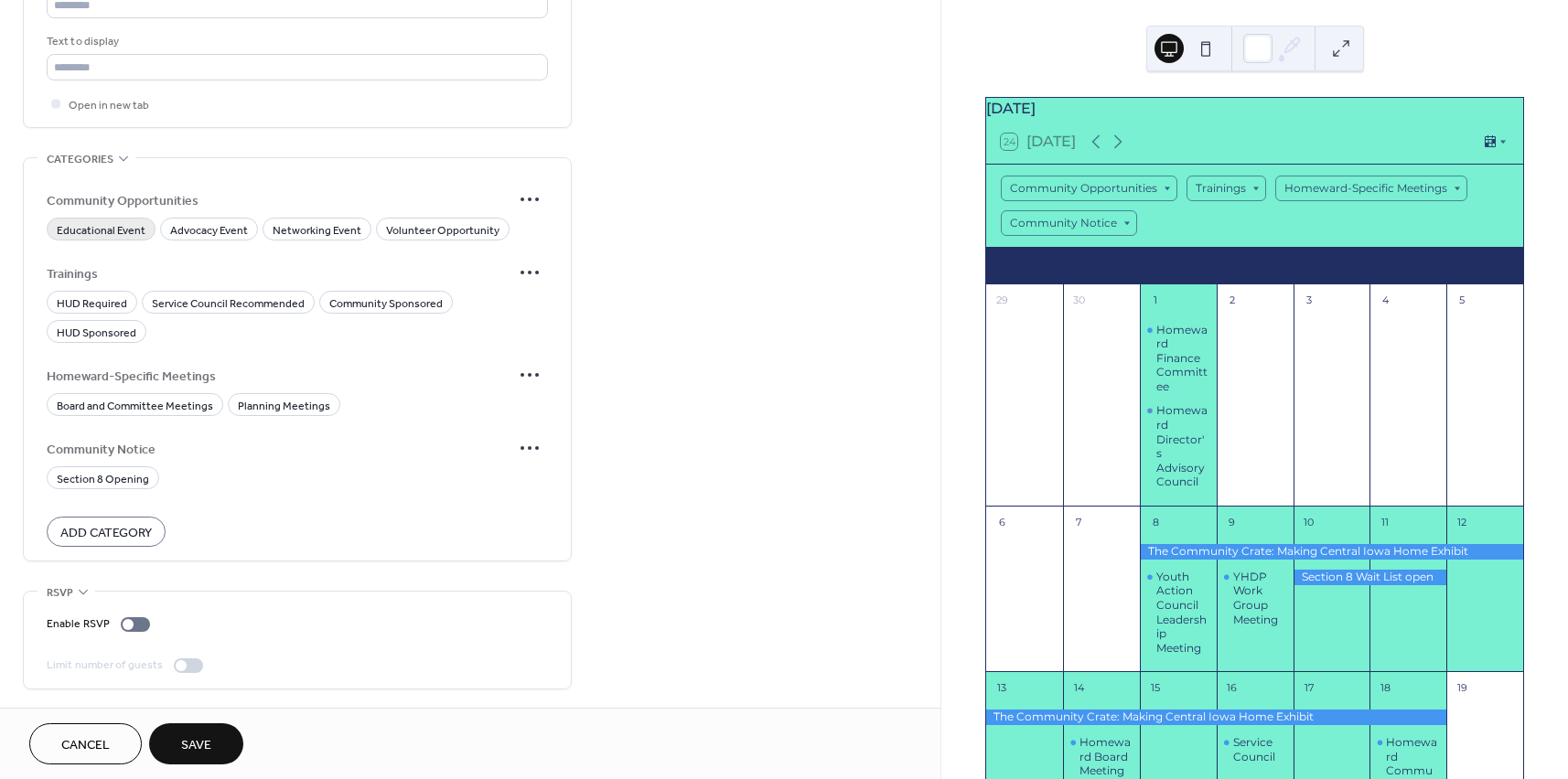 click on "Educational Event" at bounding box center [101, 230] 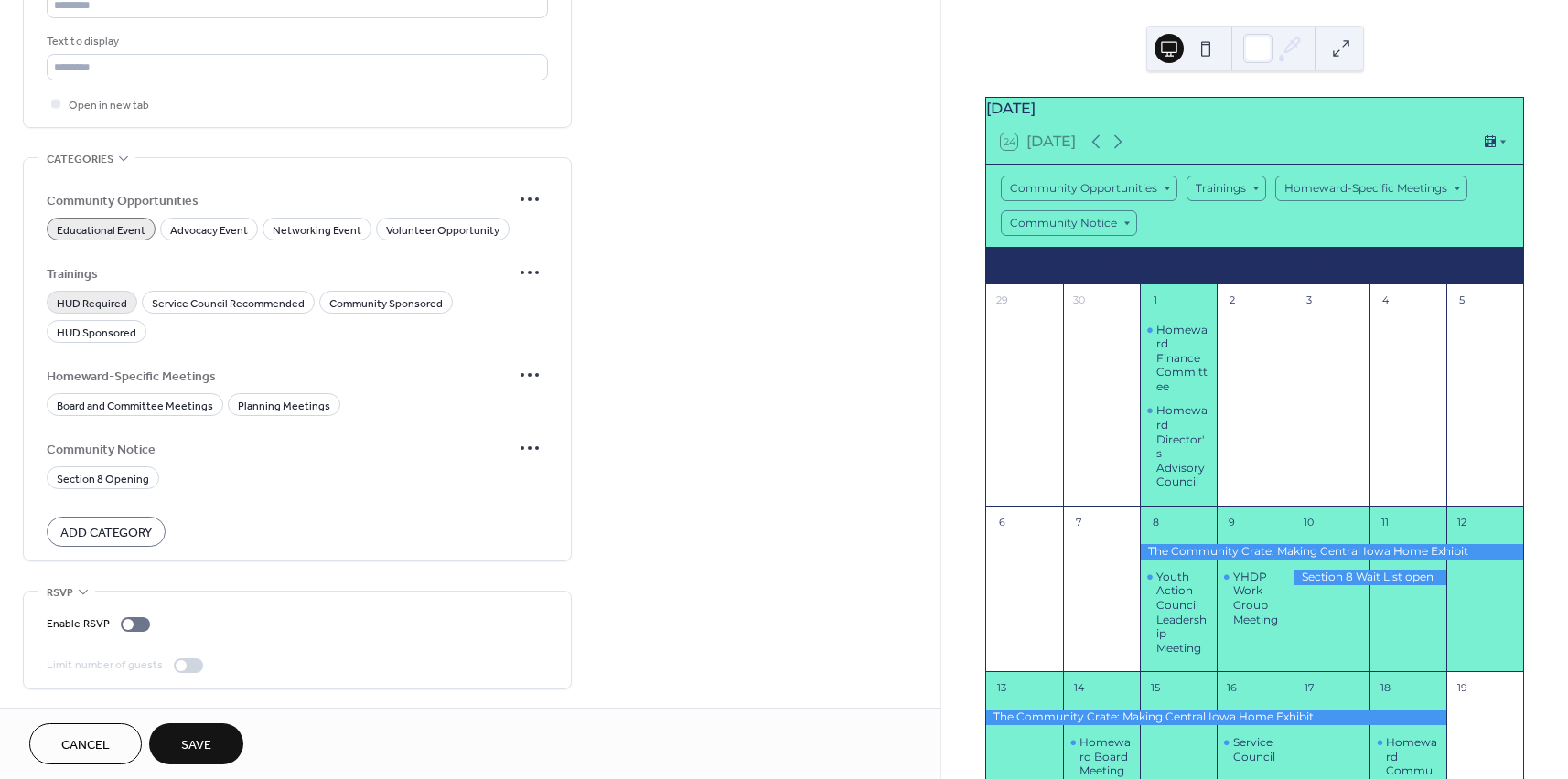 click on "HUD Required" at bounding box center (91, 304) 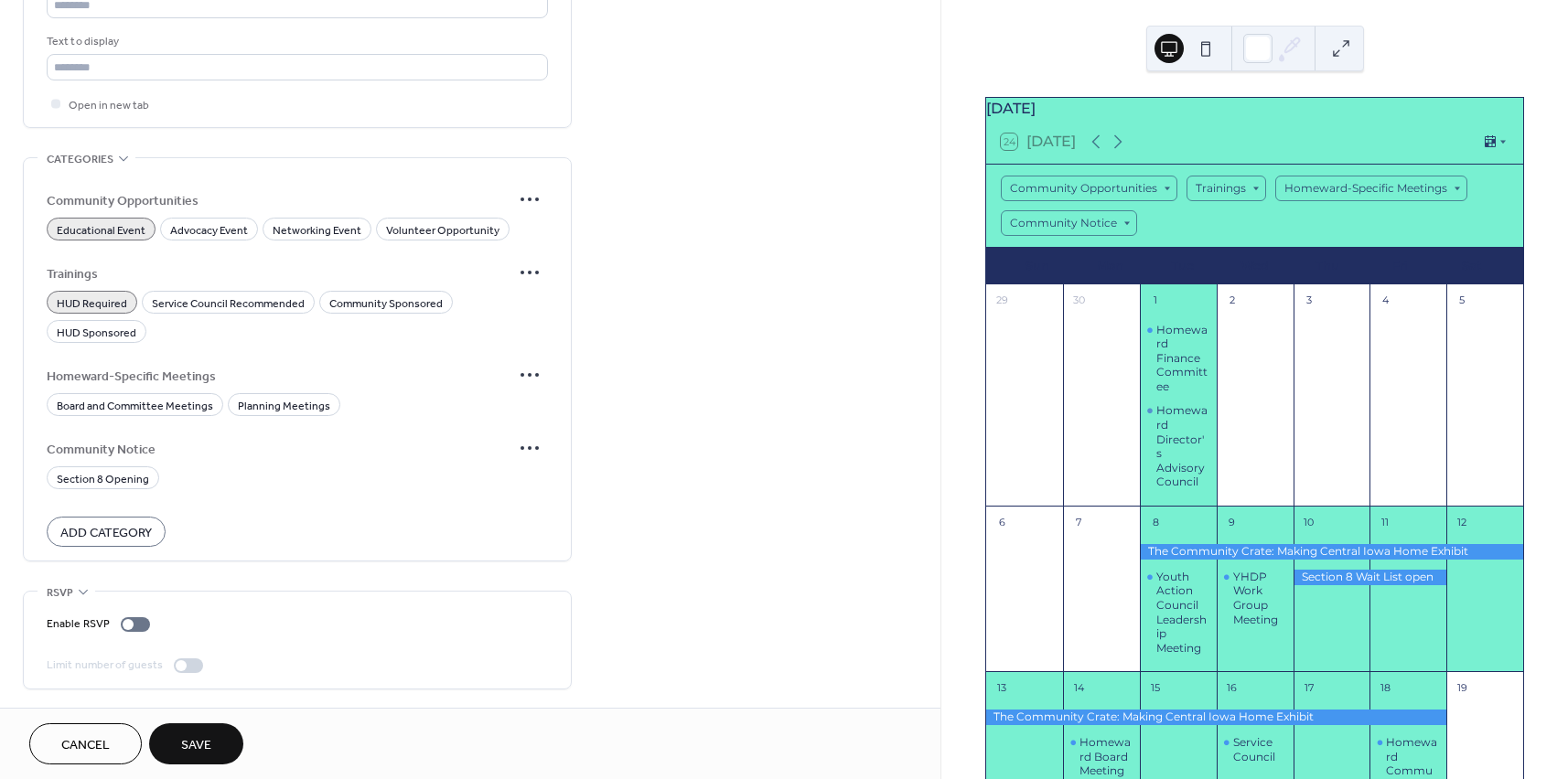 click on "HUD Required Service Council Recommended Community Sponsored HUD Sponsored" at bounding box center [297, 316] 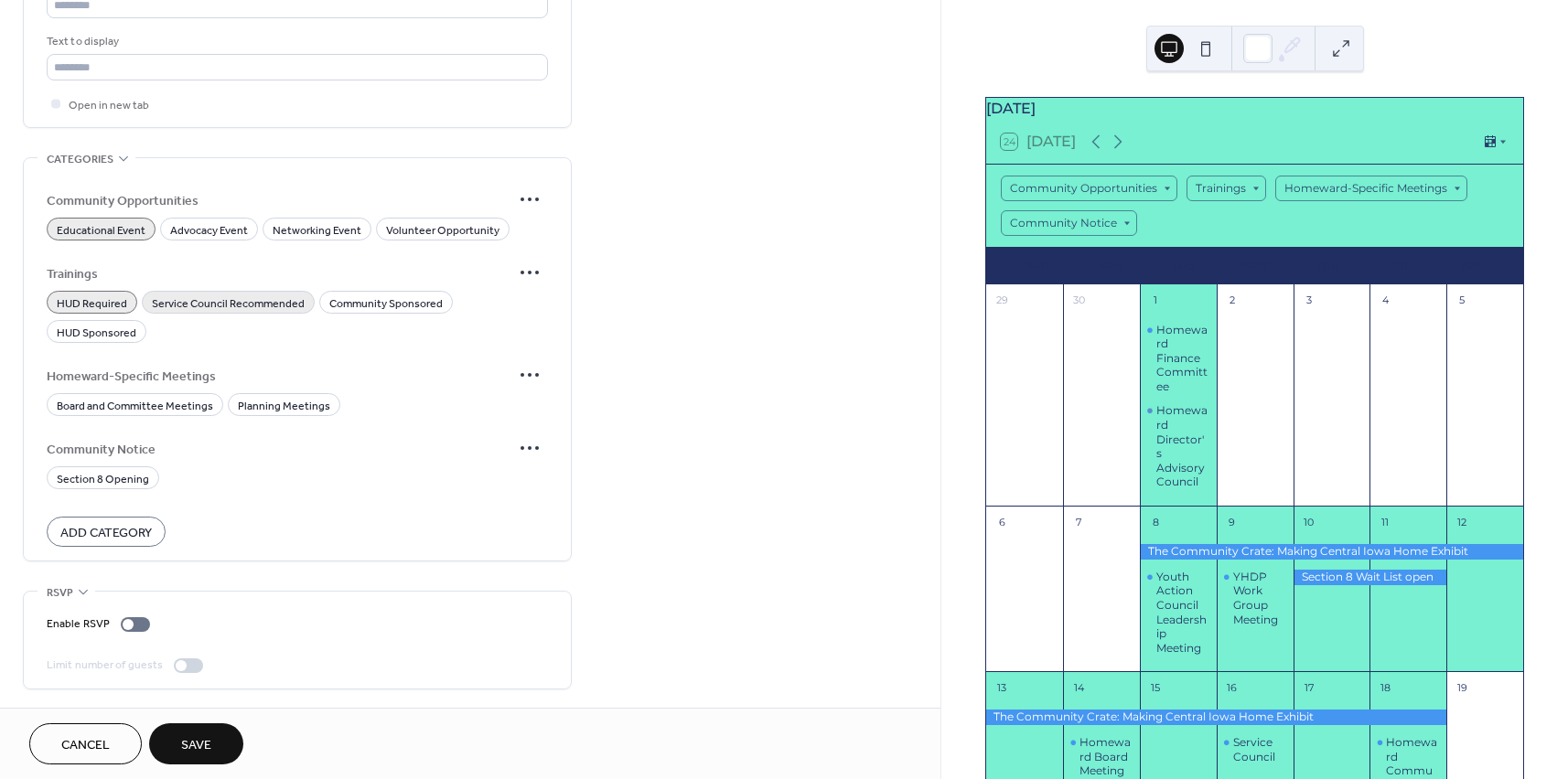 click on "Service Council Recommended" at bounding box center [228, 304] 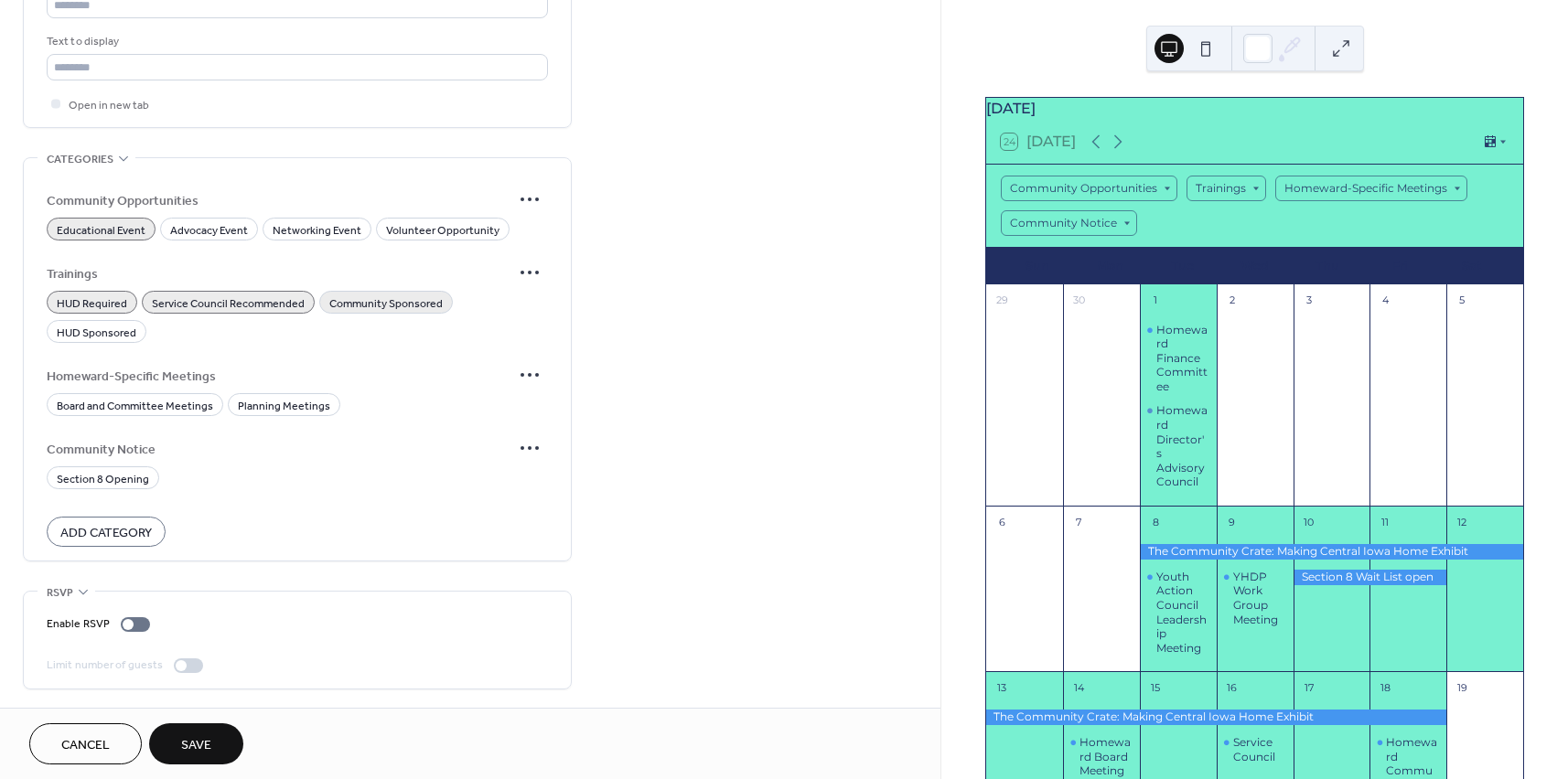 click on "Community Sponsored" at bounding box center [386, 304] 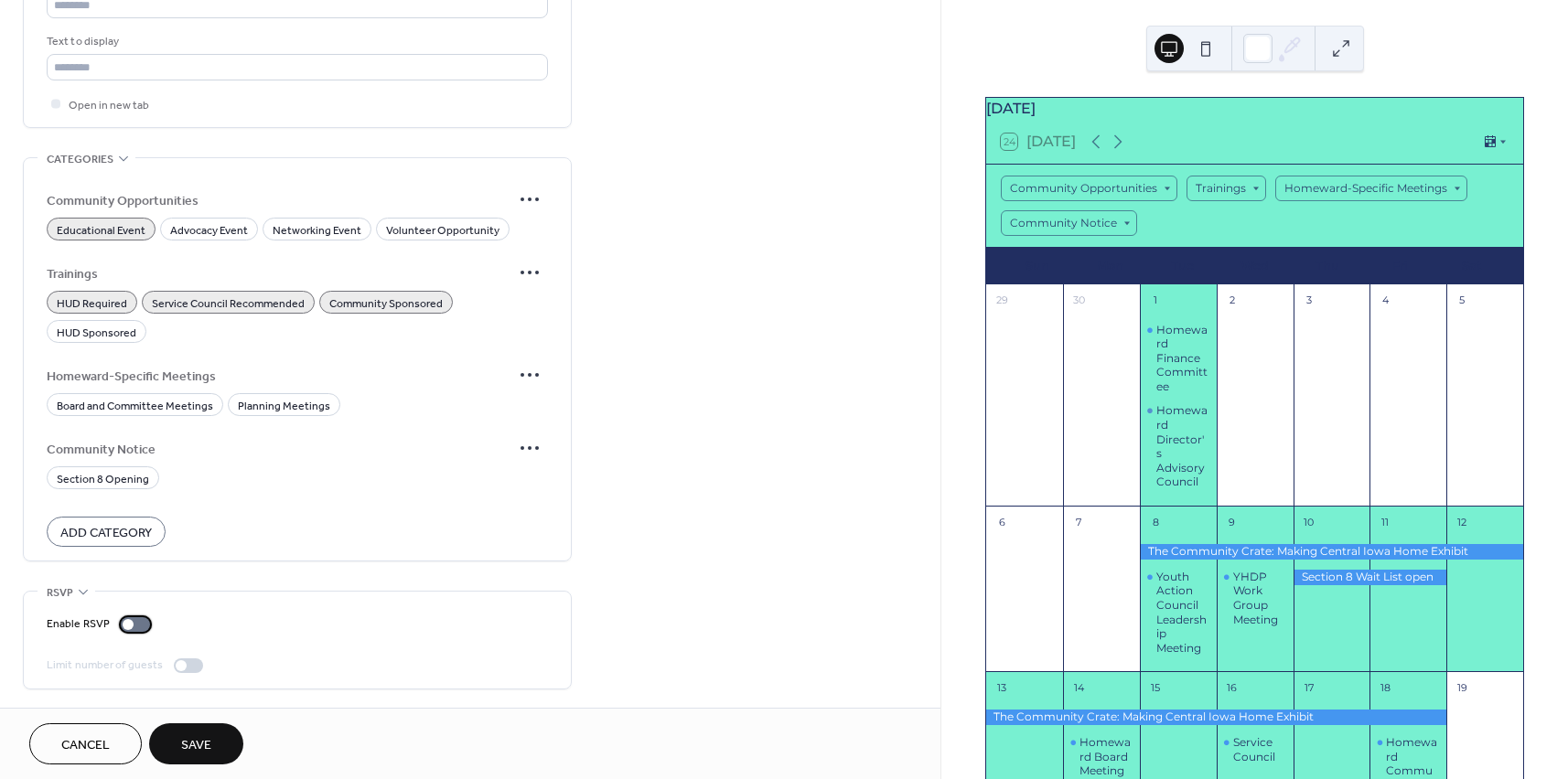 click at bounding box center (135, 624) 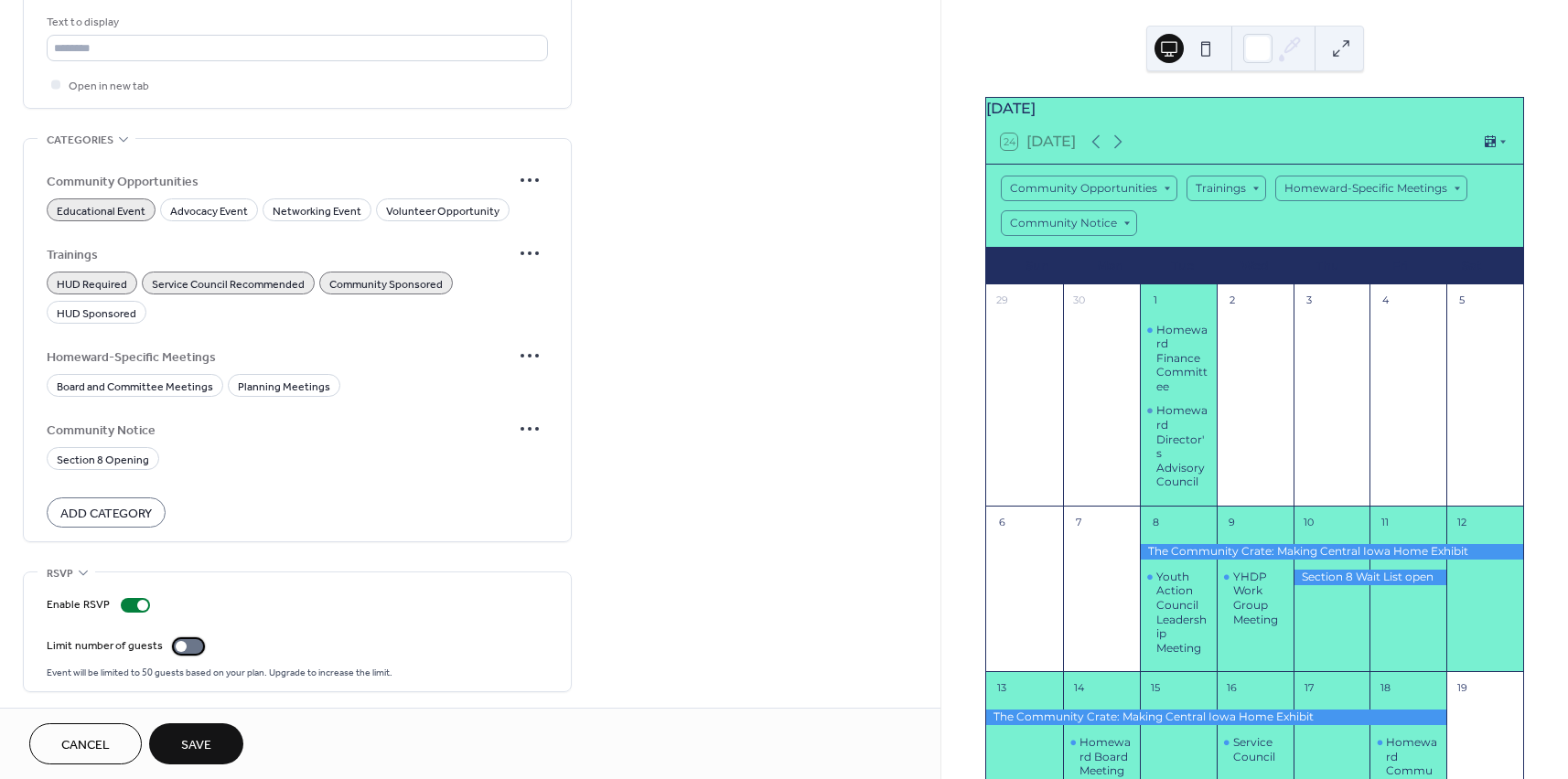 click at bounding box center [188, 646] 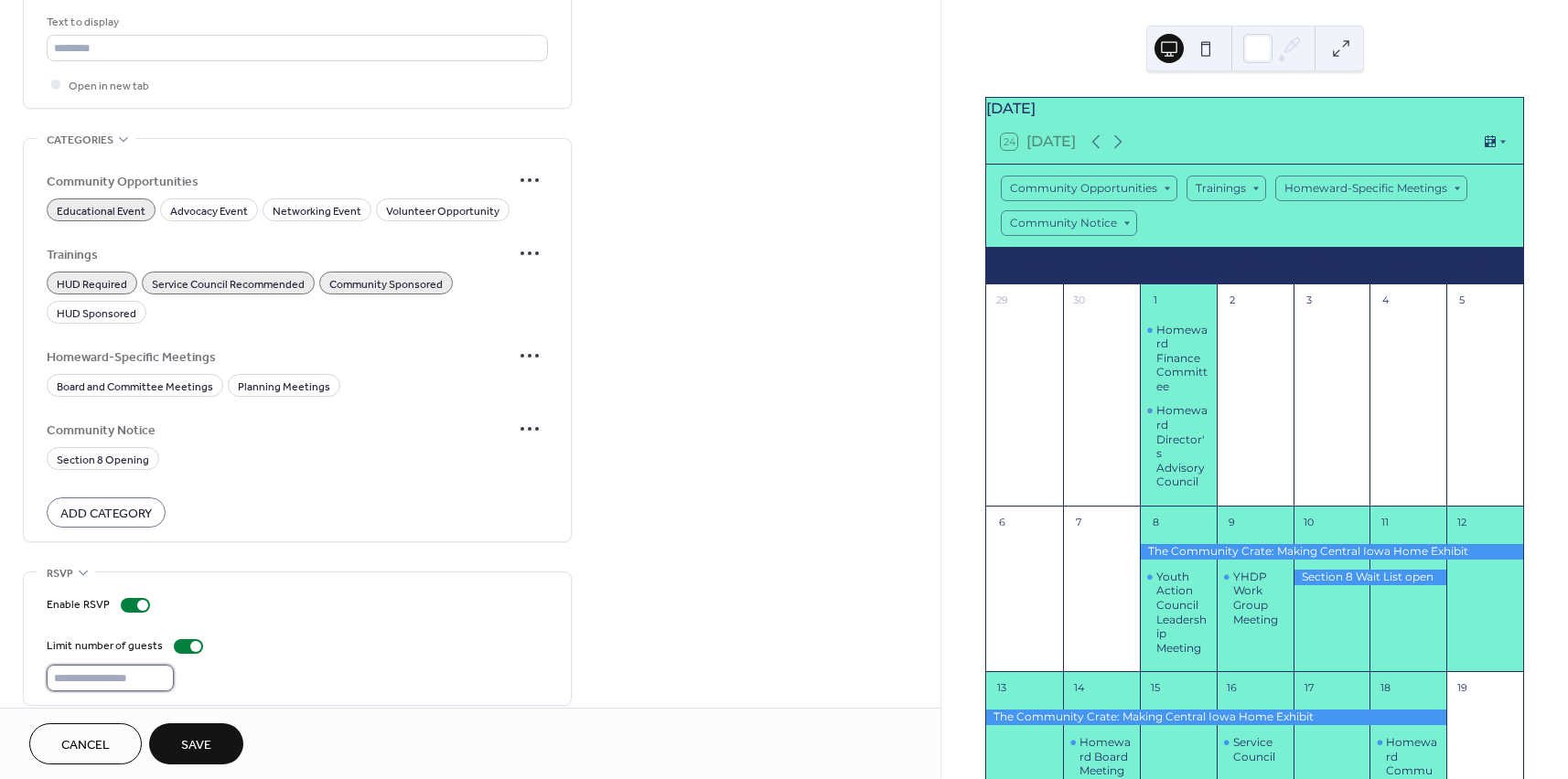 click on "**" at bounding box center (110, 678) 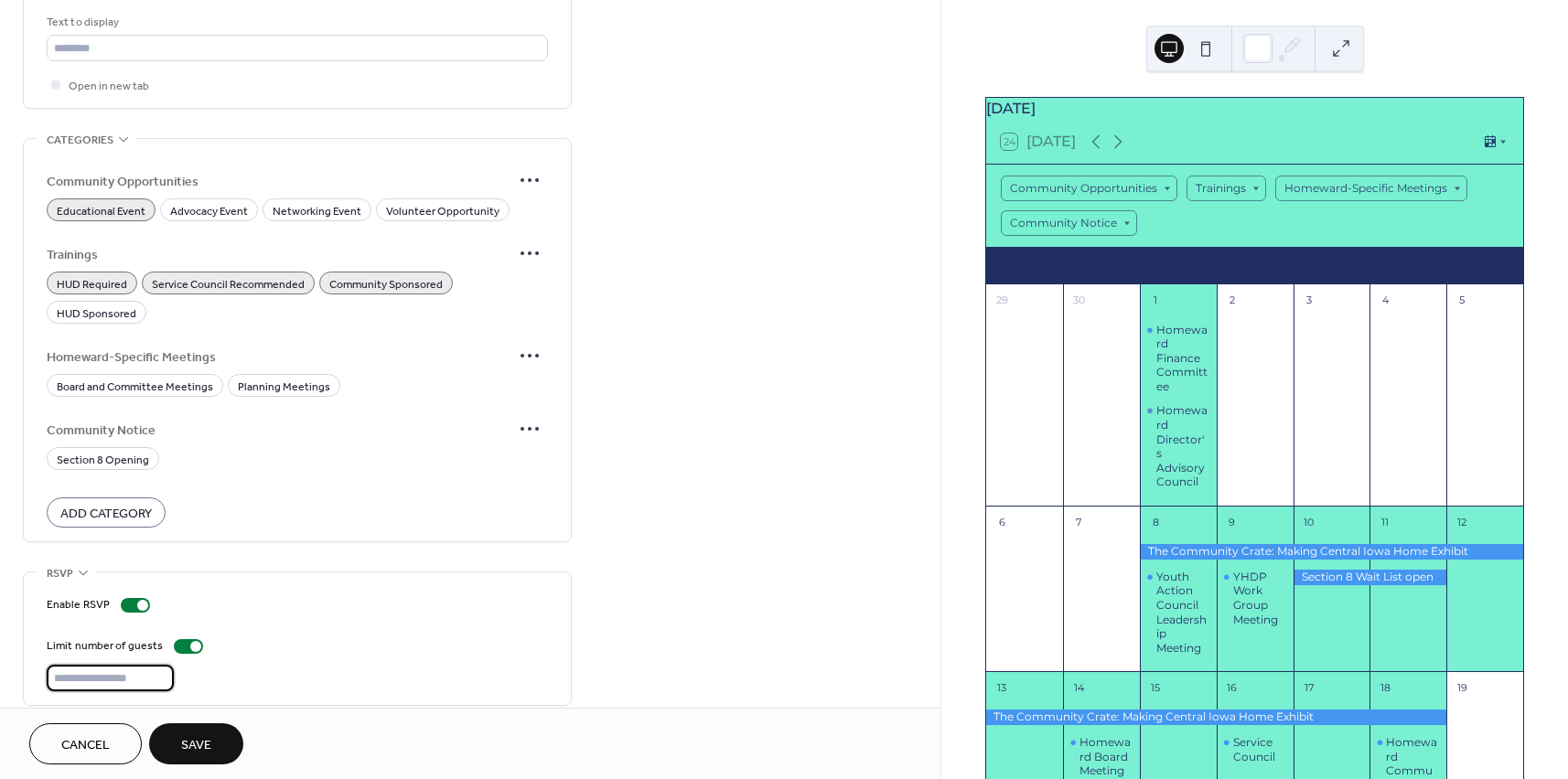 scroll, scrollTop: 1135, scrollLeft: 0, axis: vertical 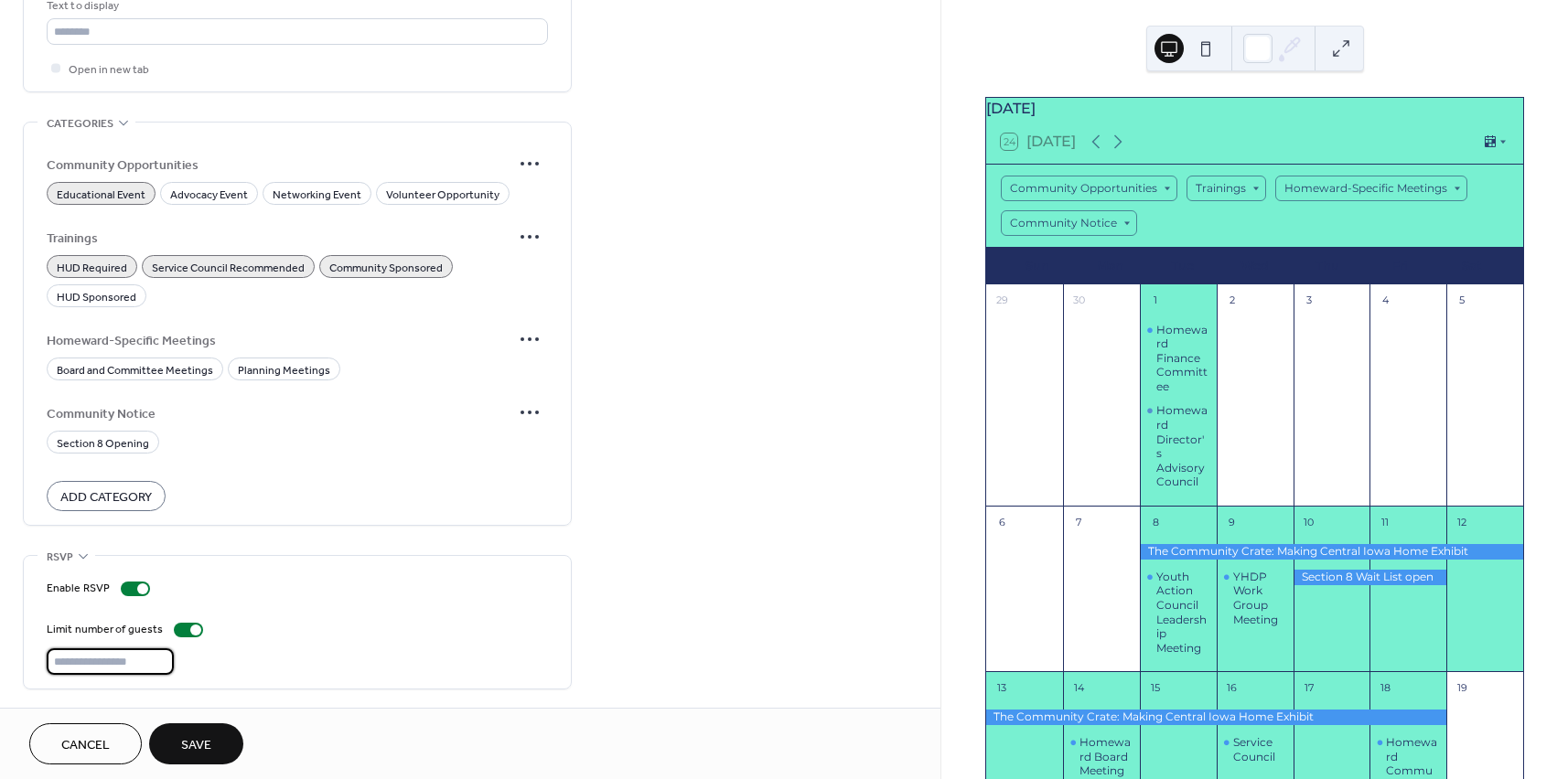 type on "*" 